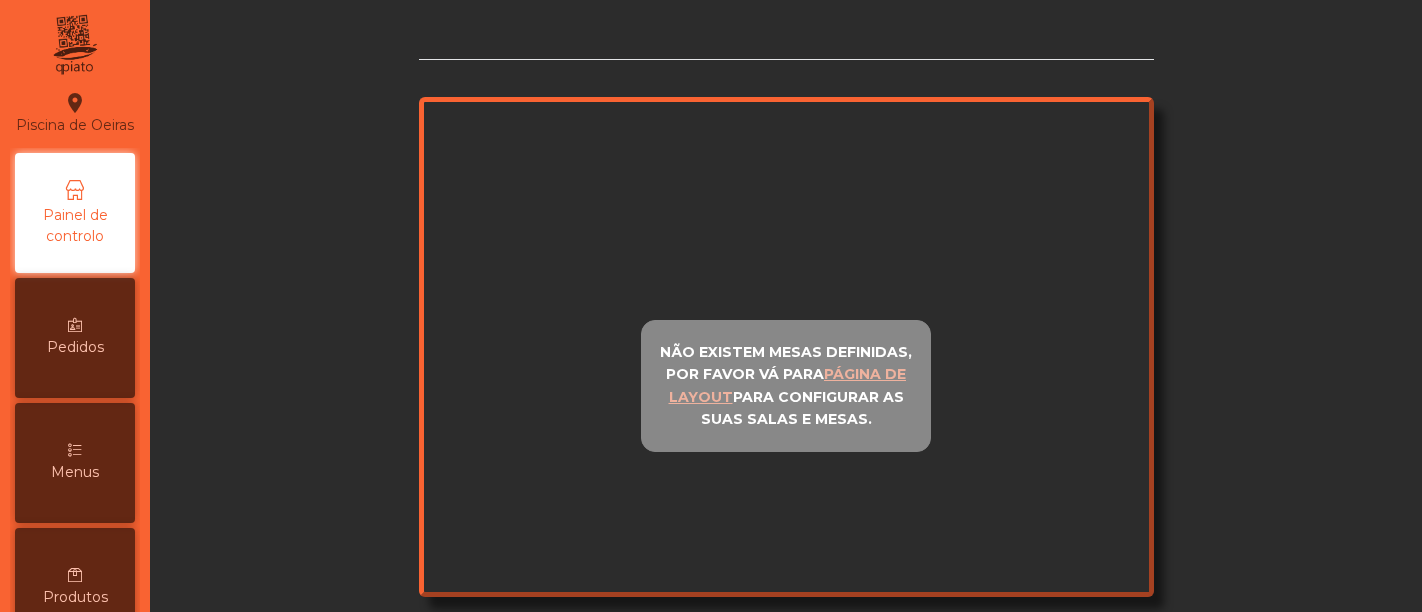scroll, scrollTop: 0, scrollLeft: 0, axis: both 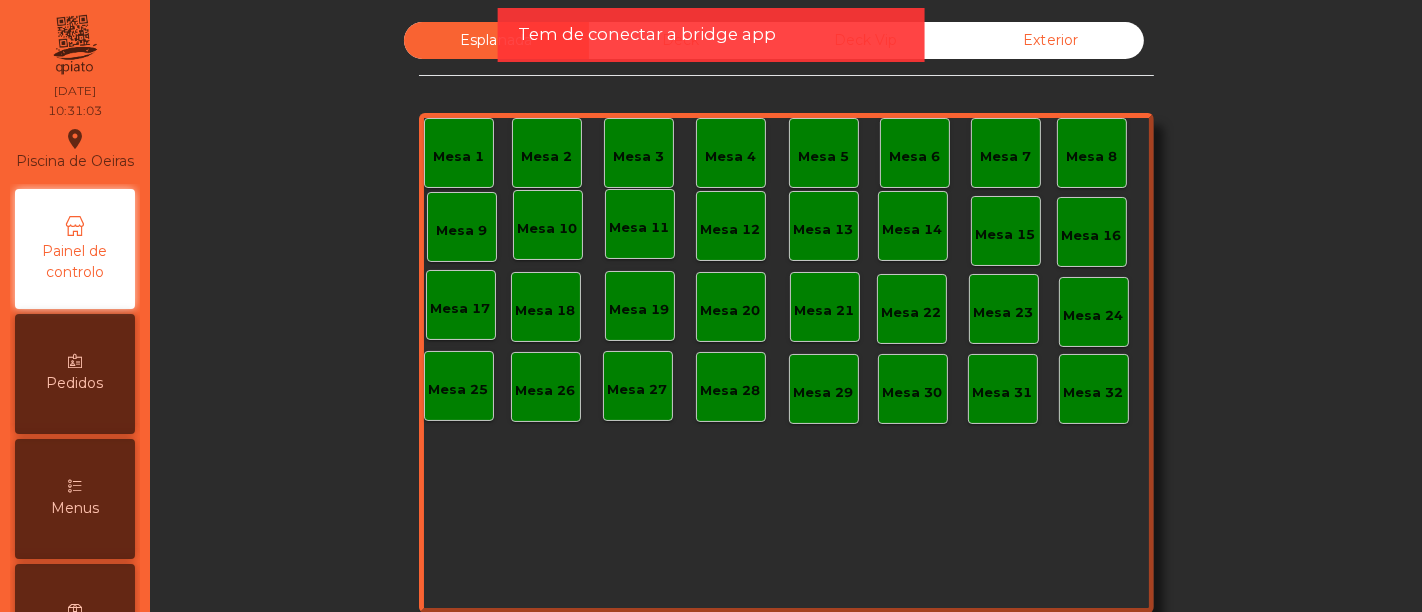 drag, startPoint x: 0, startPoint y: 0, endPoint x: 1418, endPoint y: 421, distance: 1479.1771 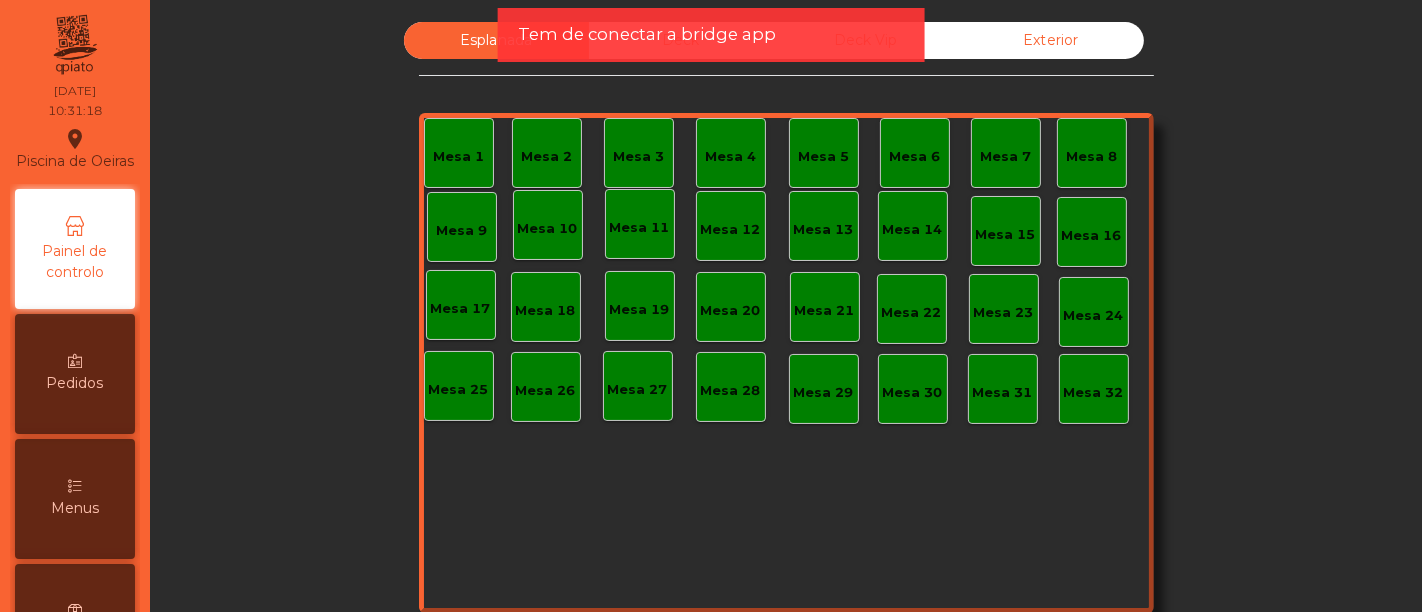 click on "Tem de conectar a bridge app" 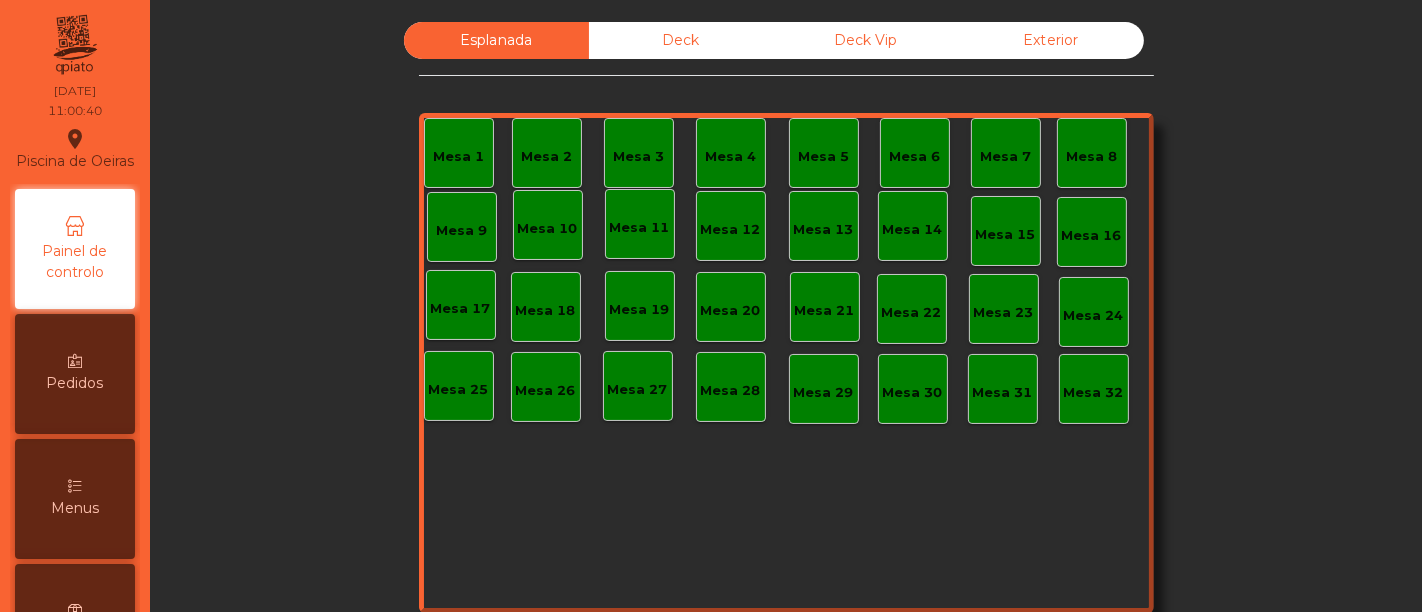 click on "Mesa 1   Mesa 2   Mesa 3   Mesa 4   Mesa 5   [GEOGRAPHIC_DATA] 7   Mesa 8   Mesa 9   [GEOGRAPHIC_DATA] 10   [GEOGRAPHIC_DATA] 11   [GEOGRAPHIC_DATA] 12   [GEOGRAPHIC_DATA] 13   [GEOGRAPHIC_DATA] 15   [GEOGRAPHIC_DATA] 17   [GEOGRAPHIC_DATA] 19   [GEOGRAPHIC_DATA] 20   [GEOGRAPHIC_DATA] 22   [GEOGRAPHIC_DATA] 24   [GEOGRAPHIC_DATA] [GEOGRAPHIC_DATA] 26   [GEOGRAPHIC_DATA] 27   [GEOGRAPHIC_DATA] 28   [GEOGRAPHIC_DATA] 30   [GEOGRAPHIC_DATA] 32   Mesa 14" 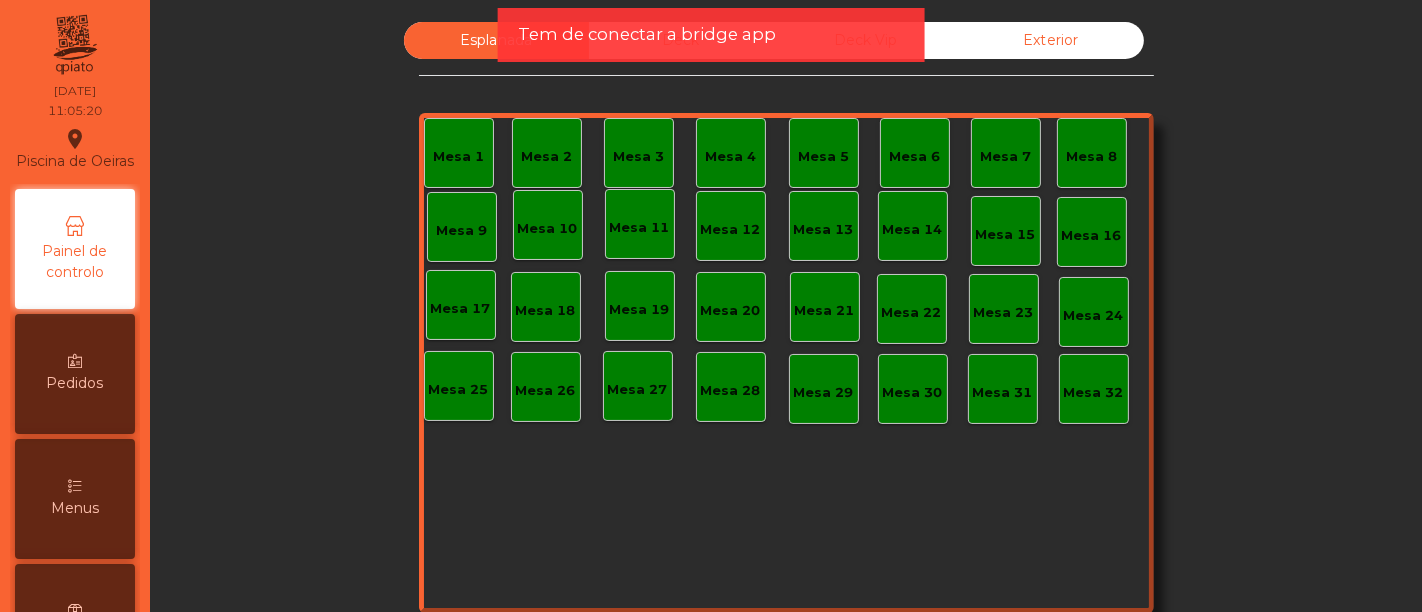 click on "Esplanada   Deck   Deck Vip   Exterior   Mesa 1   Mesa 2   Mesa 3   Mesa 4   [GEOGRAPHIC_DATA] 6   [GEOGRAPHIC_DATA] 8   [GEOGRAPHIC_DATA] 10   [GEOGRAPHIC_DATA] 12   [GEOGRAPHIC_DATA] 15   [GEOGRAPHIC_DATA] 17   [GEOGRAPHIC_DATA] 19   [GEOGRAPHIC_DATA] 21   [GEOGRAPHIC_DATA] 22   [GEOGRAPHIC_DATA] [GEOGRAPHIC_DATA] [GEOGRAPHIC_DATA] 26   [GEOGRAPHIC_DATA] 27   [GEOGRAPHIC_DATA] 29   [GEOGRAPHIC_DATA] 30   [GEOGRAPHIC_DATA] 32   Mesa 14  Reserva na próxima hora Pedindo a conta A chamar" 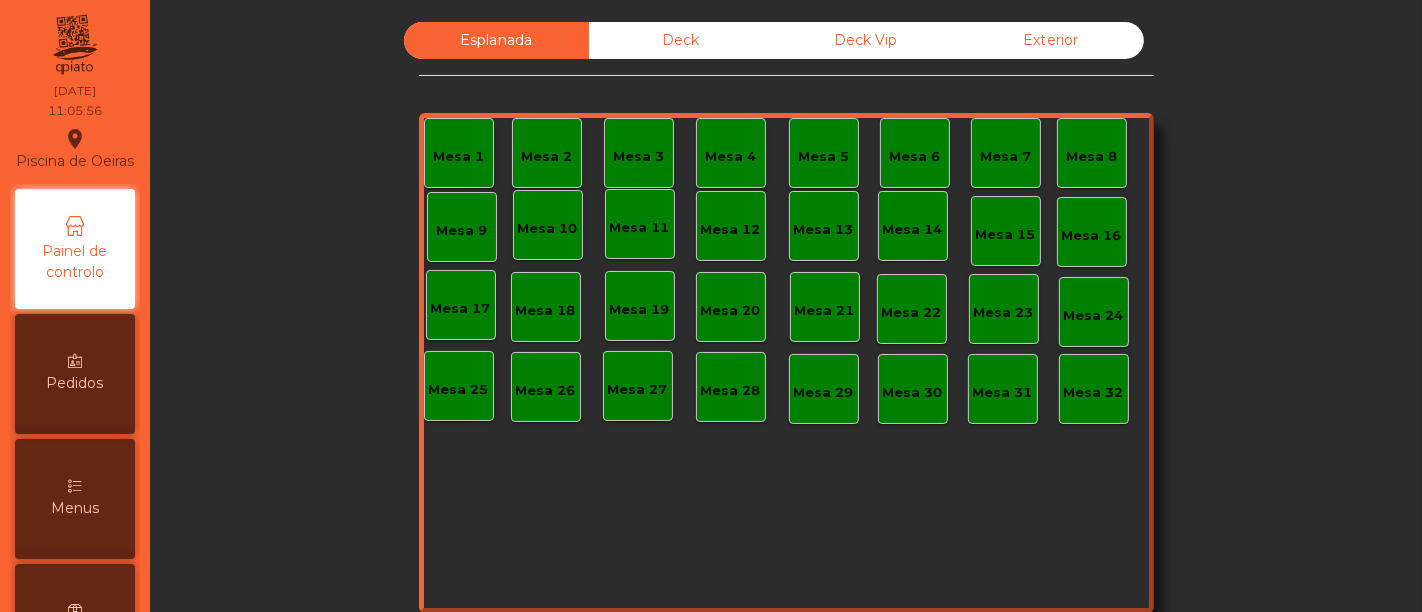 click on "Esplanada   Deck   Deck Vip   Exterior   Mesa 1   Mesa 2   Mesa 3   Mesa 4   [GEOGRAPHIC_DATA] 6   [GEOGRAPHIC_DATA] 8   [GEOGRAPHIC_DATA] 10   [GEOGRAPHIC_DATA] 12   [GEOGRAPHIC_DATA] 15   [GEOGRAPHIC_DATA] 17   [GEOGRAPHIC_DATA] 19   [GEOGRAPHIC_DATA] 21   [GEOGRAPHIC_DATA] 22   [GEOGRAPHIC_DATA] [GEOGRAPHIC_DATA] [GEOGRAPHIC_DATA] 26   [GEOGRAPHIC_DATA] 27   [GEOGRAPHIC_DATA] 29   [GEOGRAPHIC_DATA] 30   [GEOGRAPHIC_DATA] 32   Mesa 14  Reserva na próxima hora Pedindo a conta A chamar" 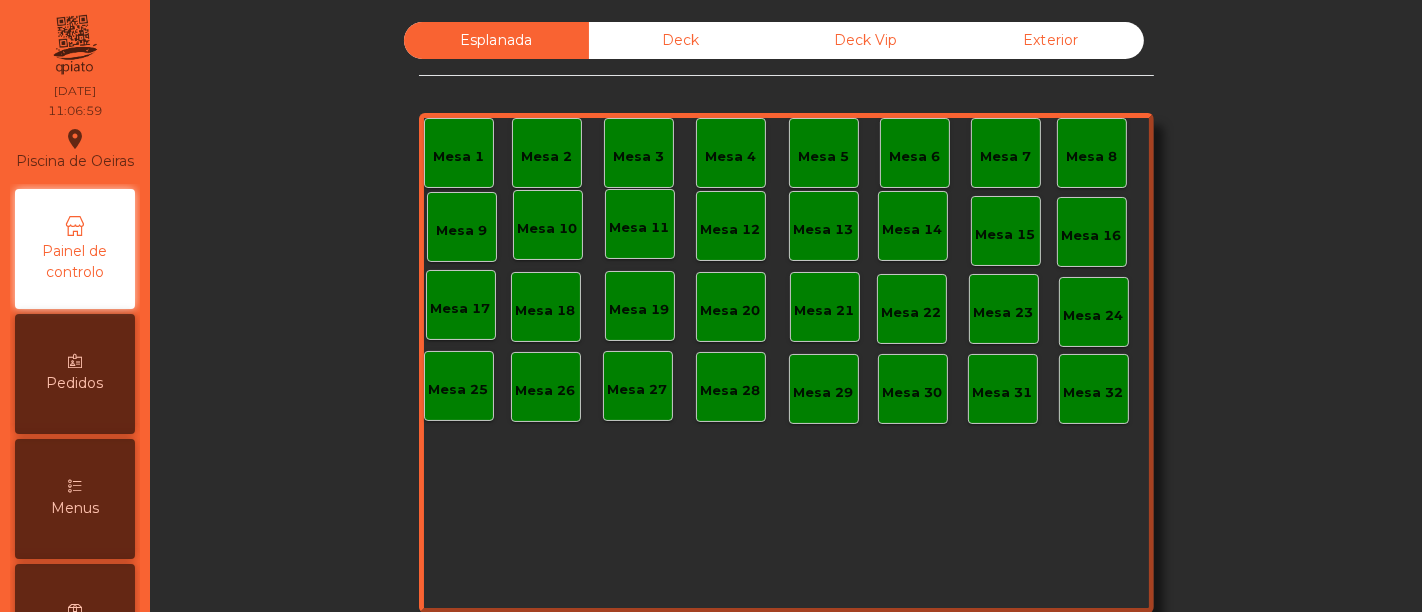 click on "Esplanada   Deck   Deck Vip   Exterior   Mesa 1   Mesa 2   Mesa 3   Mesa 4   [GEOGRAPHIC_DATA] 6   [GEOGRAPHIC_DATA] 8   [GEOGRAPHIC_DATA] 10   [GEOGRAPHIC_DATA] 12   [GEOGRAPHIC_DATA] 15   [GEOGRAPHIC_DATA] 17   [GEOGRAPHIC_DATA] 19   [GEOGRAPHIC_DATA] 21   [GEOGRAPHIC_DATA] 22   [GEOGRAPHIC_DATA] [GEOGRAPHIC_DATA] [GEOGRAPHIC_DATA] 26   [GEOGRAPHIC_DATA] 27   [GEOGRAPHIC_DATA] 29   [GEOGRAPHIC_DATA] 30   [GEOGRAPHIC_DATA] 32   Mesa 14  Reserva na próxima hora Pedindo a conta A chamar" 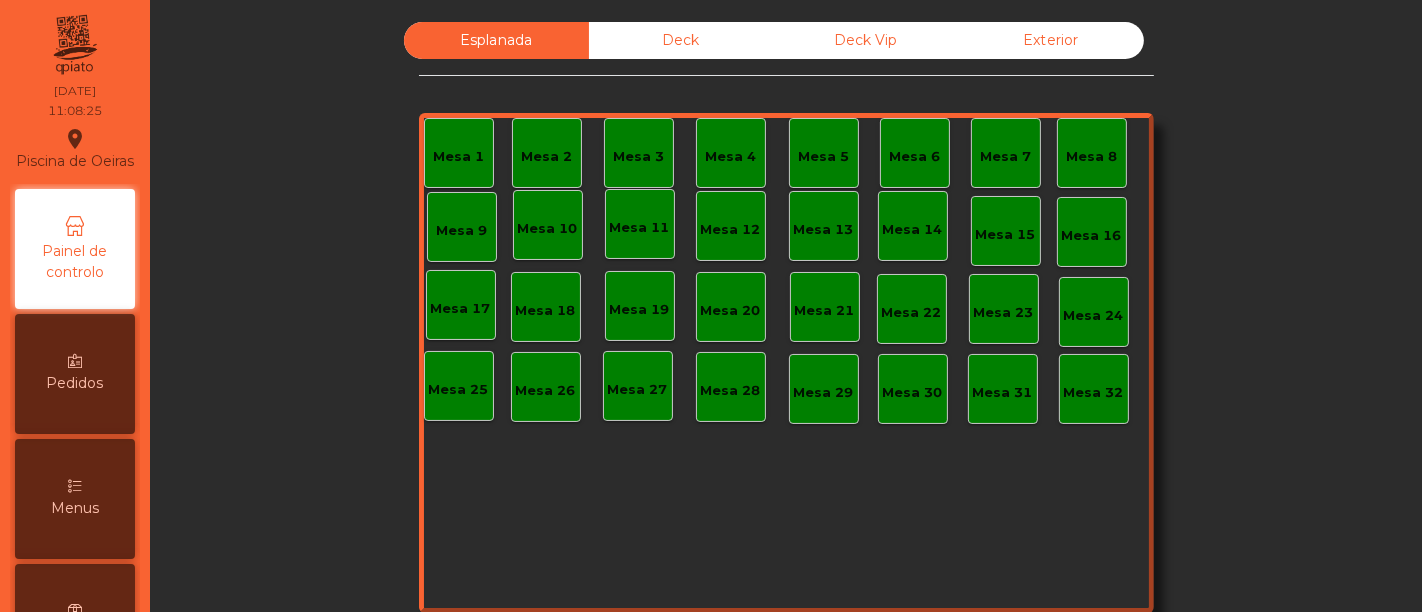 click on "Pedidos" at bounding box center [75, 374] 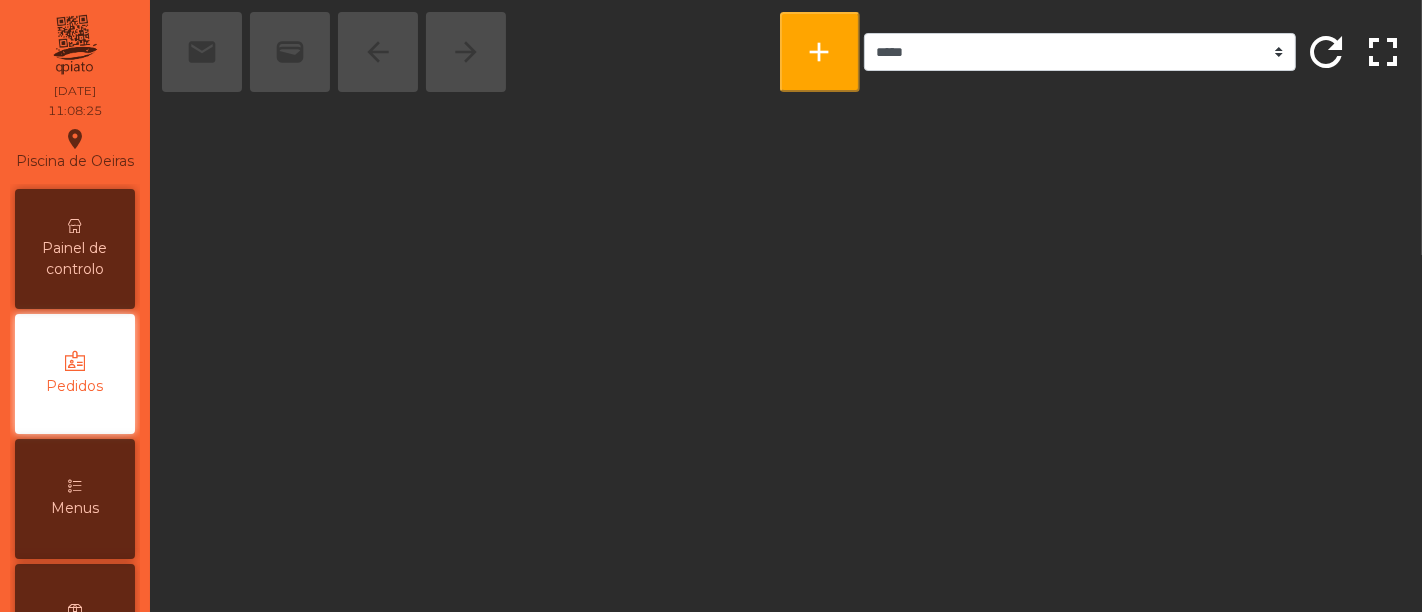scroll, scrollTop: 83, scrollLeft: 0, axis: vertical 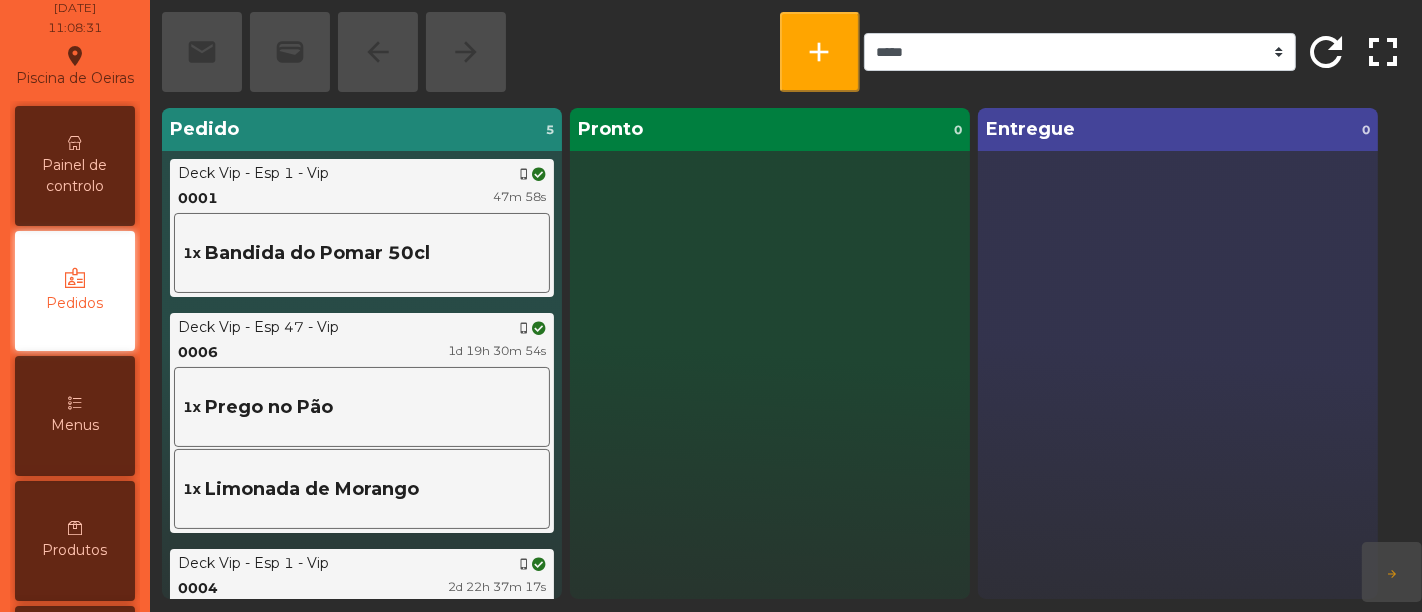 click on "Painel de controlo" at bounding box center [75, 166] 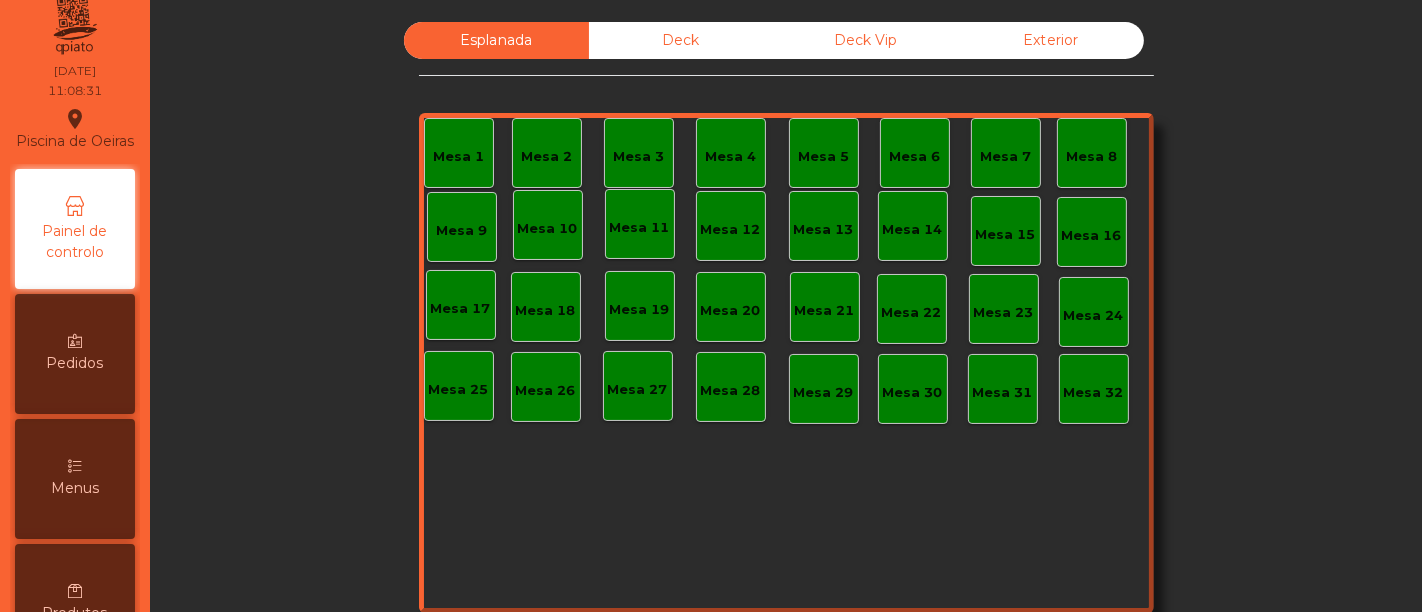 scroll, scrollTop: 0, scrollLeft: 0, axis: both 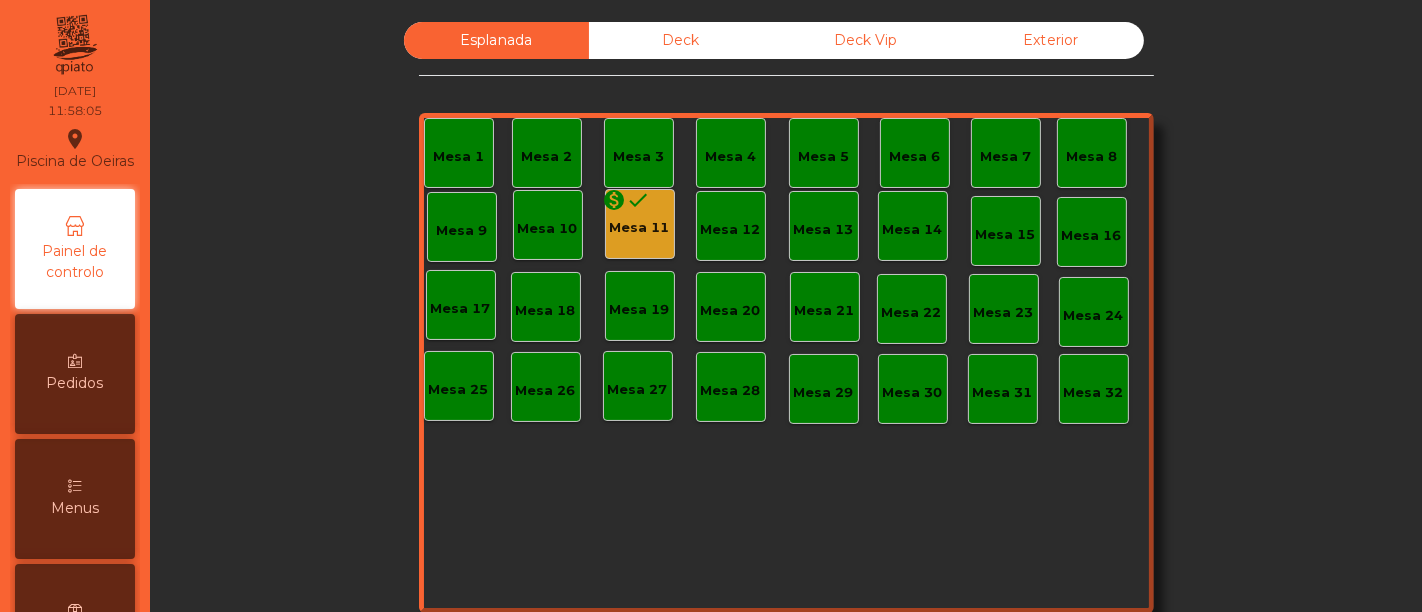 click on "Menus" at bounding box center (75, 499) 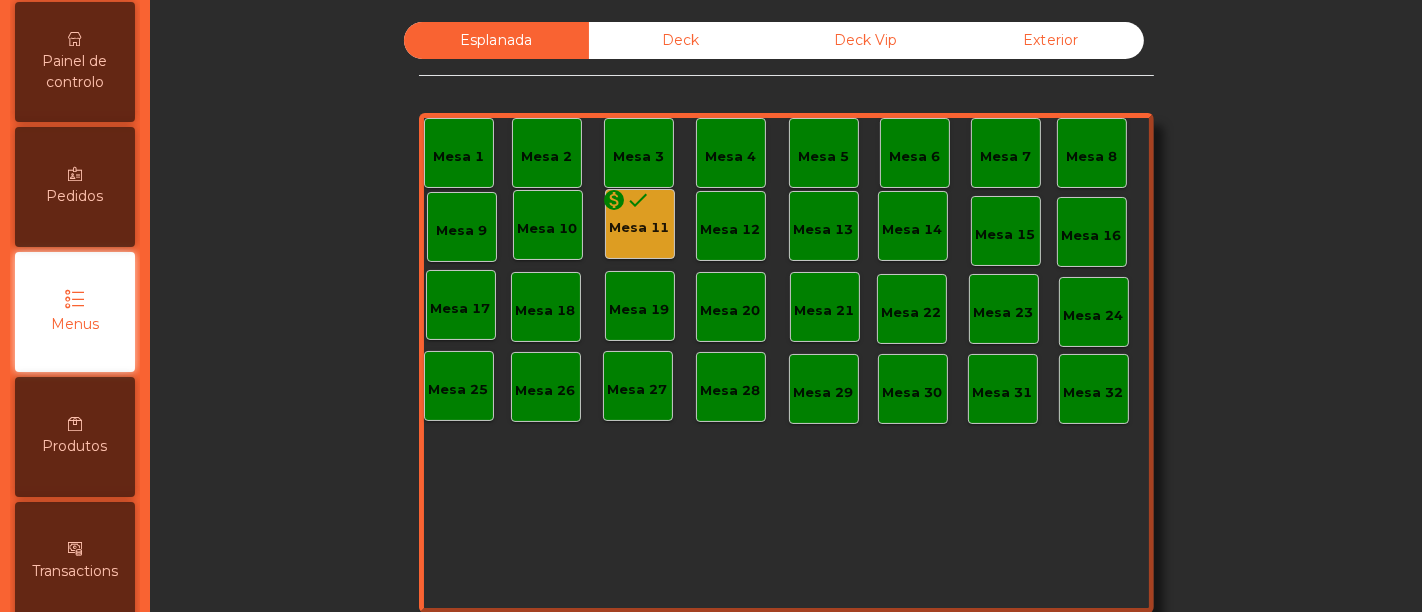 scroll, scrollTop: 208, scrollLeft: 0, axis: vertical 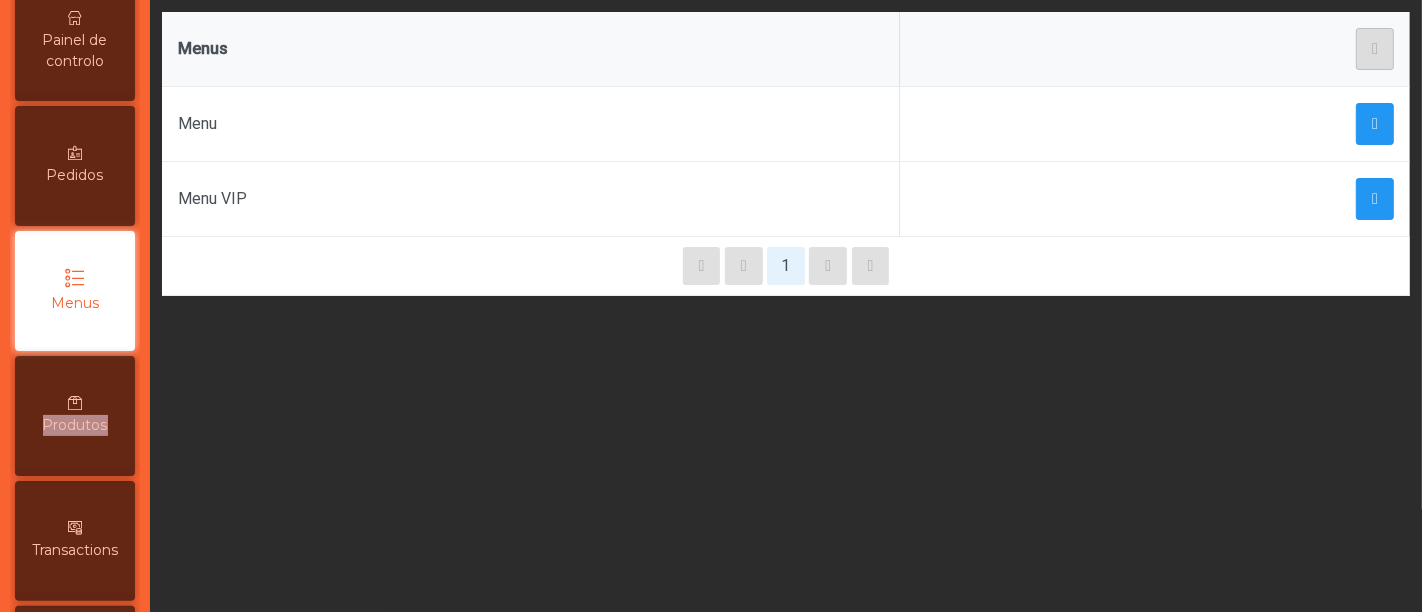drag, startPoint x: 106, startPoint y: 417, endPoint x: 105, endPoint y: 407, distance: 10.049875 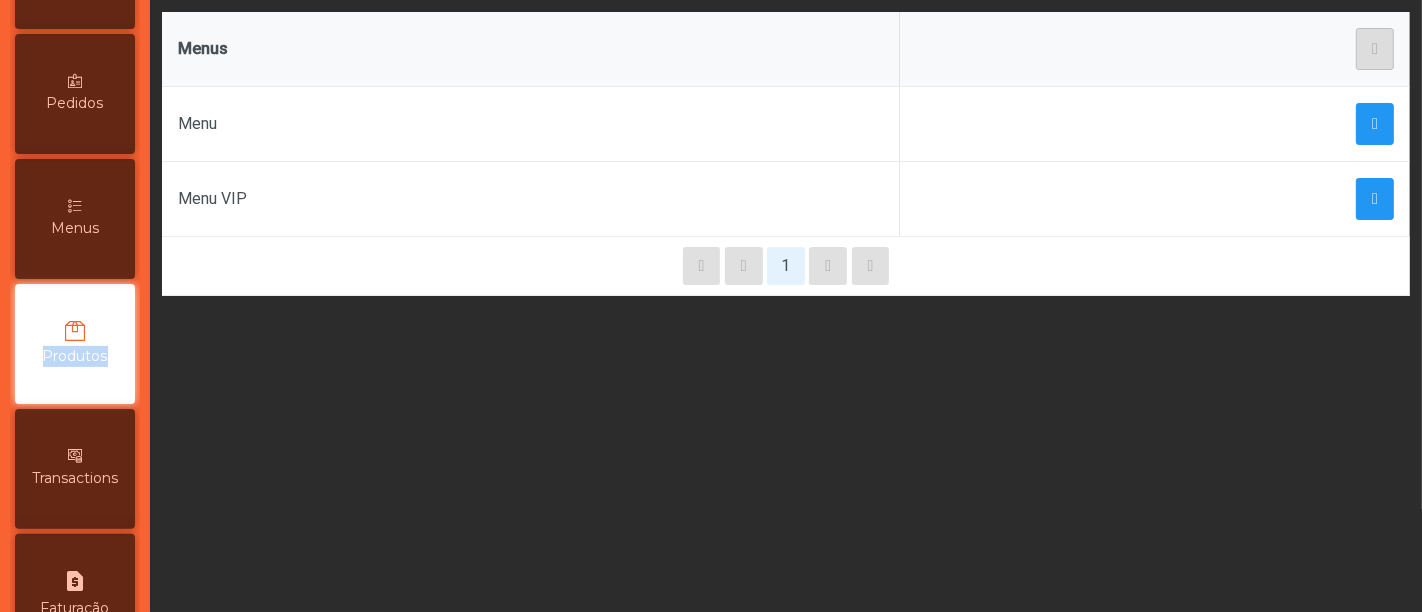 scroll, scrollTop: 333, scrollLeft: 0, axis: vertical 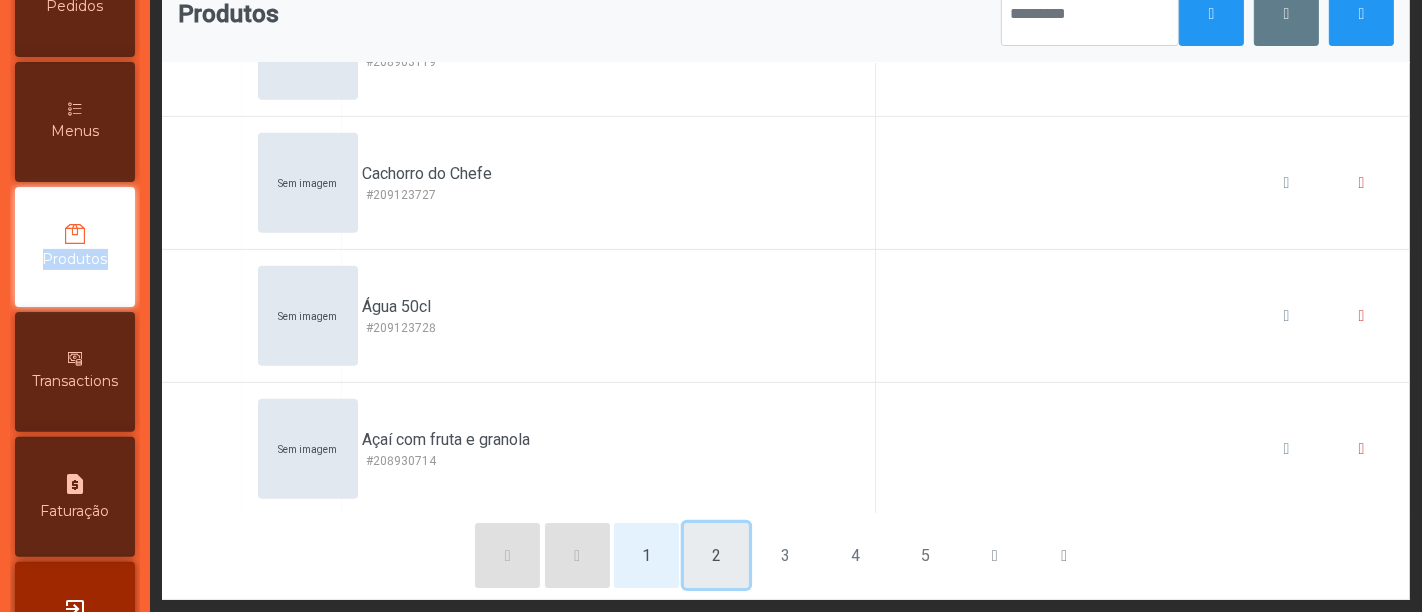 click on "2" 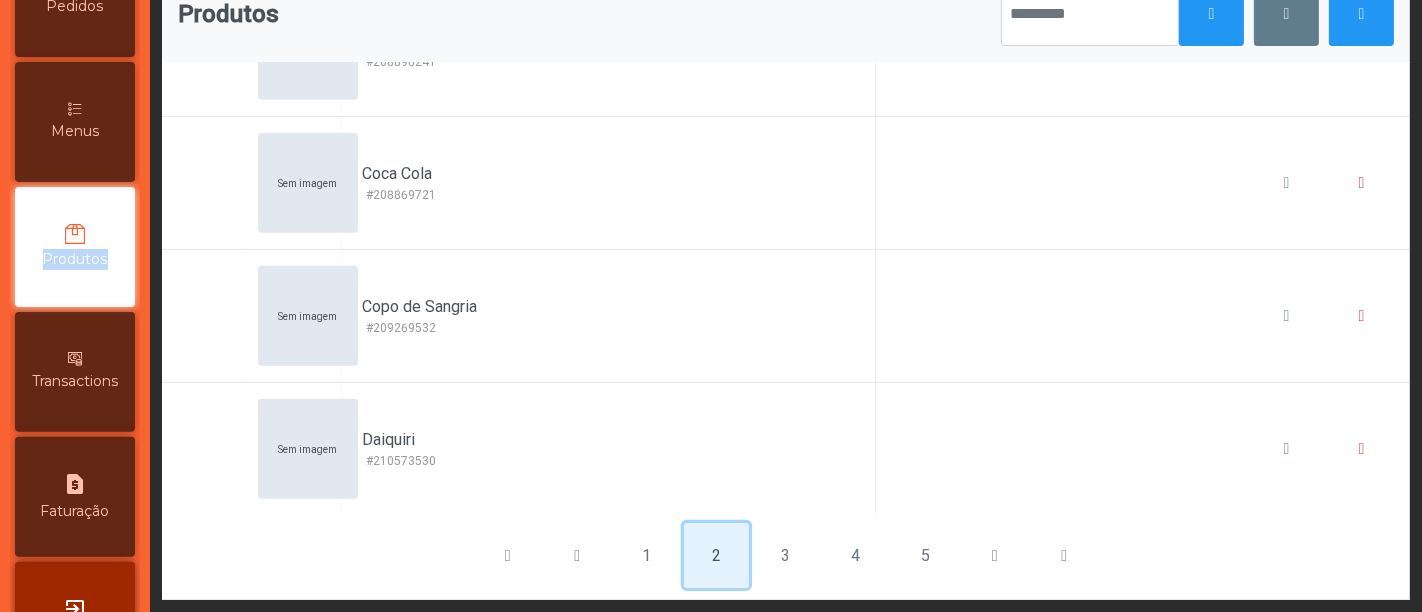 scroll, scrollTop: 0, scrollLeft: 0, axis: both 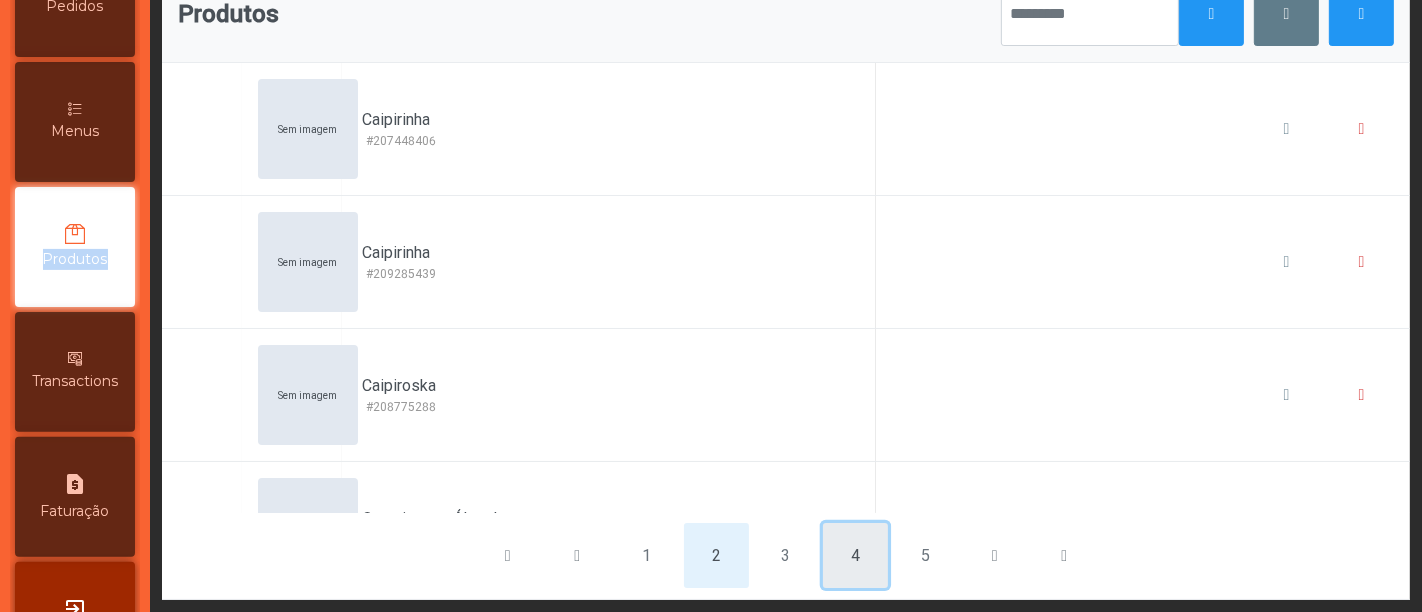 click on "4" 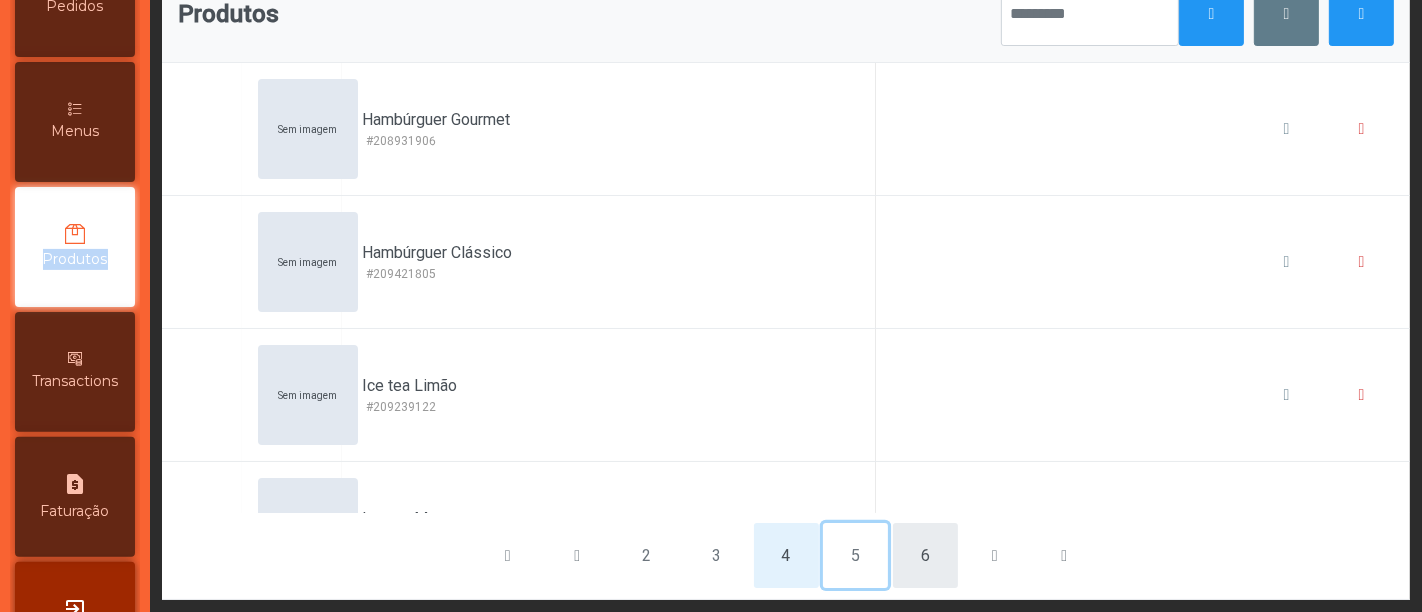click on "5" 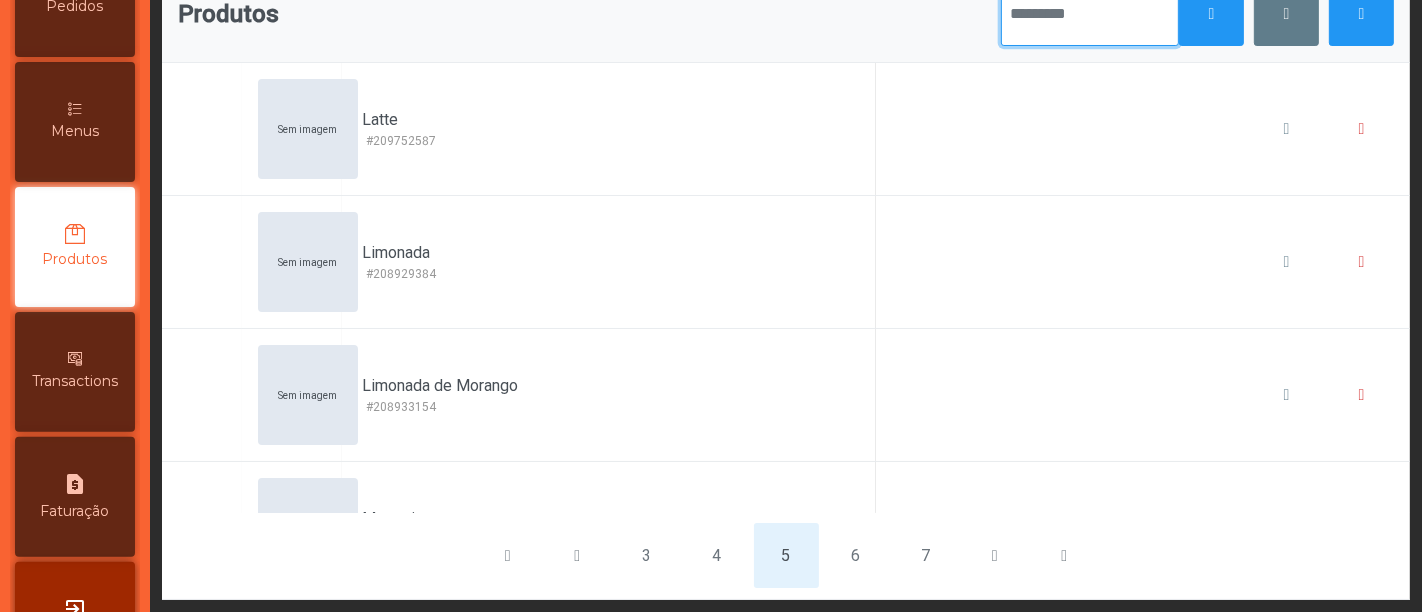 click 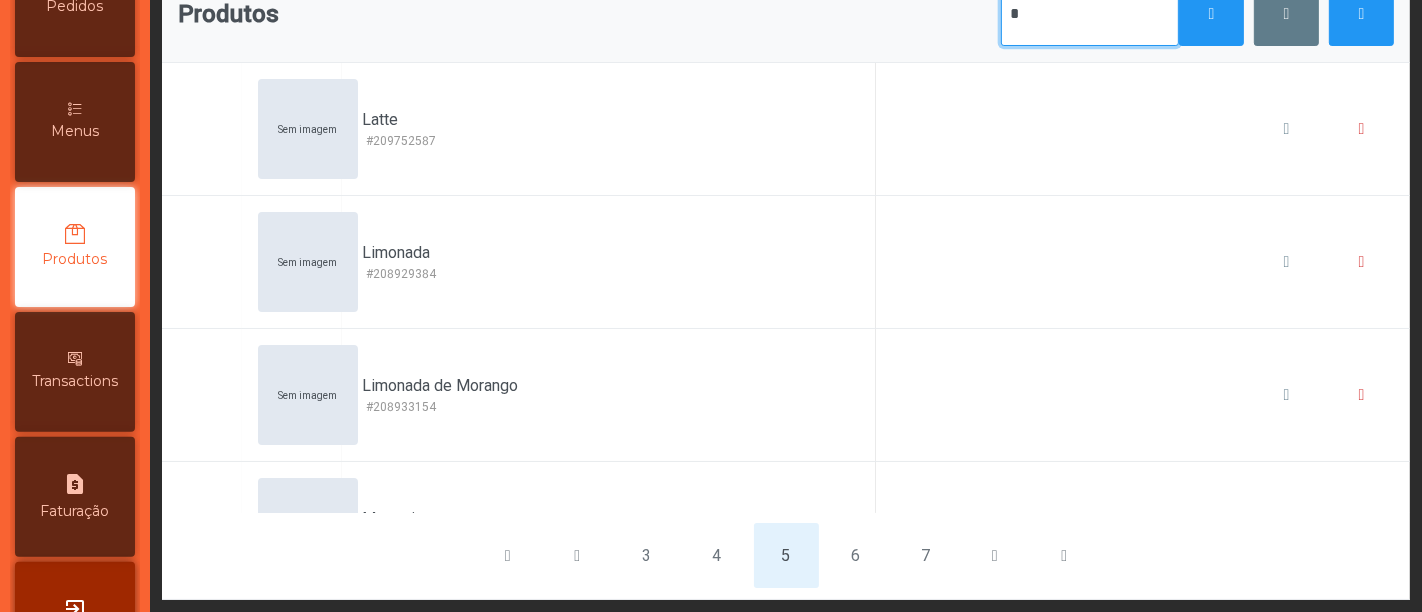 scroll, scrollTop: 50, scrollLeft: 0, axis: vertical 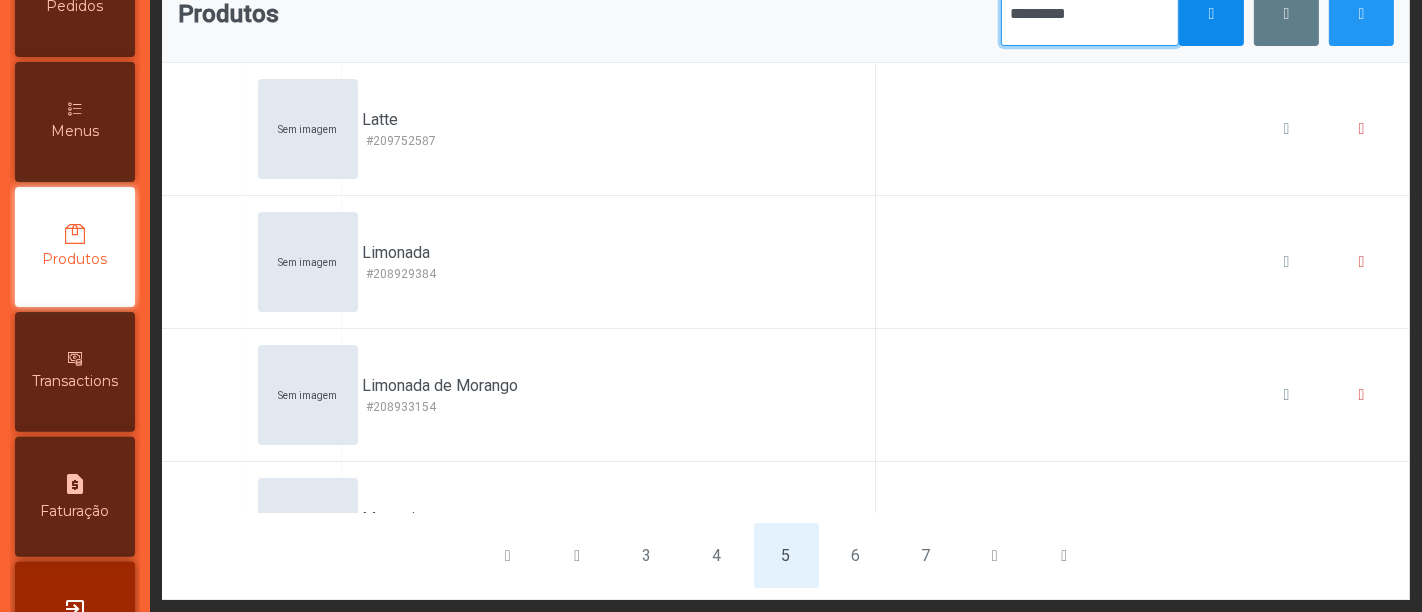 type on "*********" 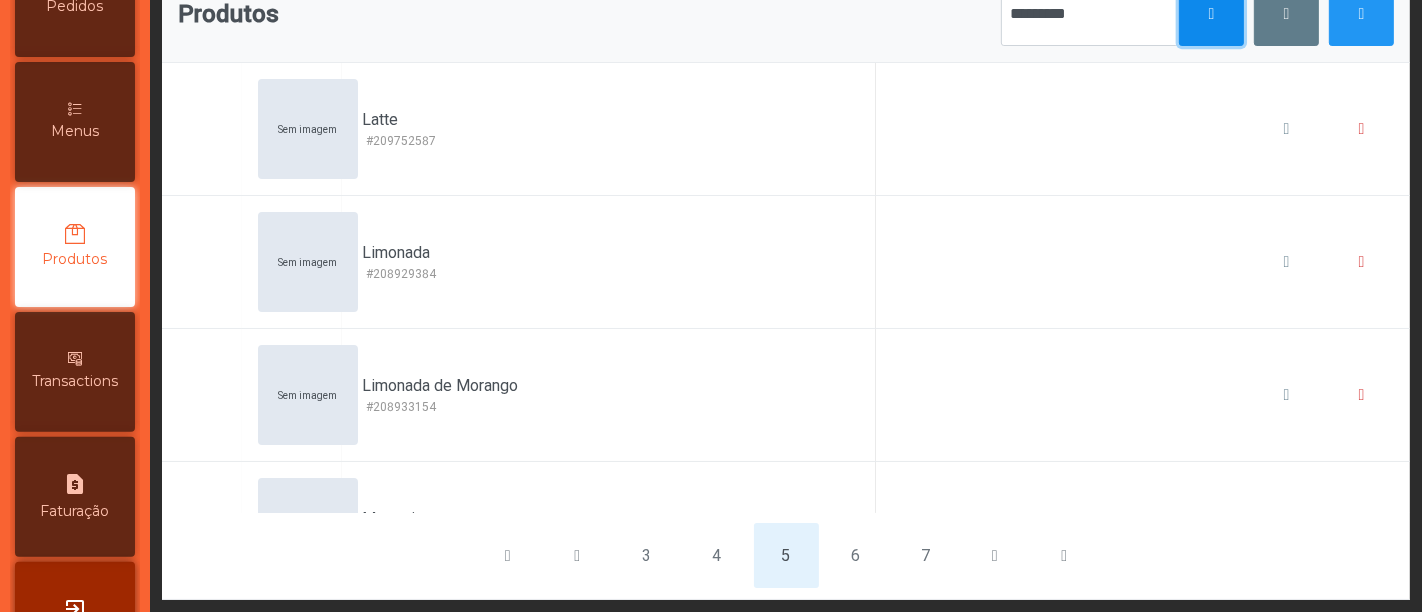 click 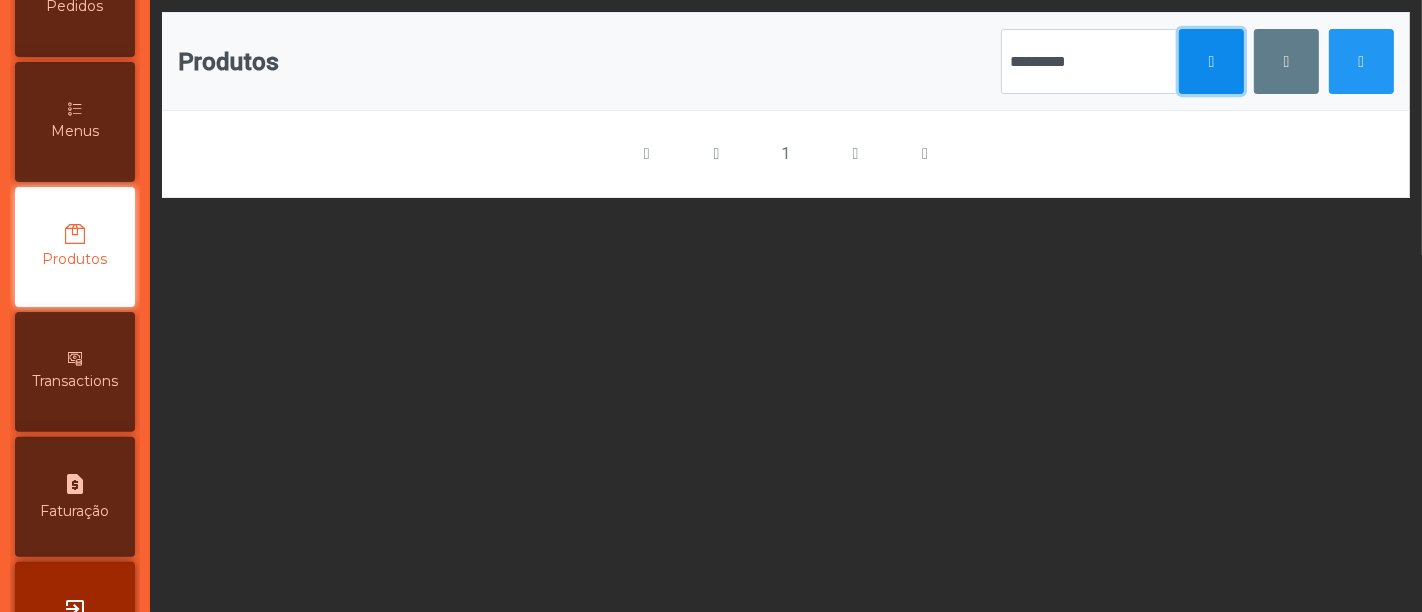 scroll, scrollTop: 0, scrollLeft: 0, axis: both 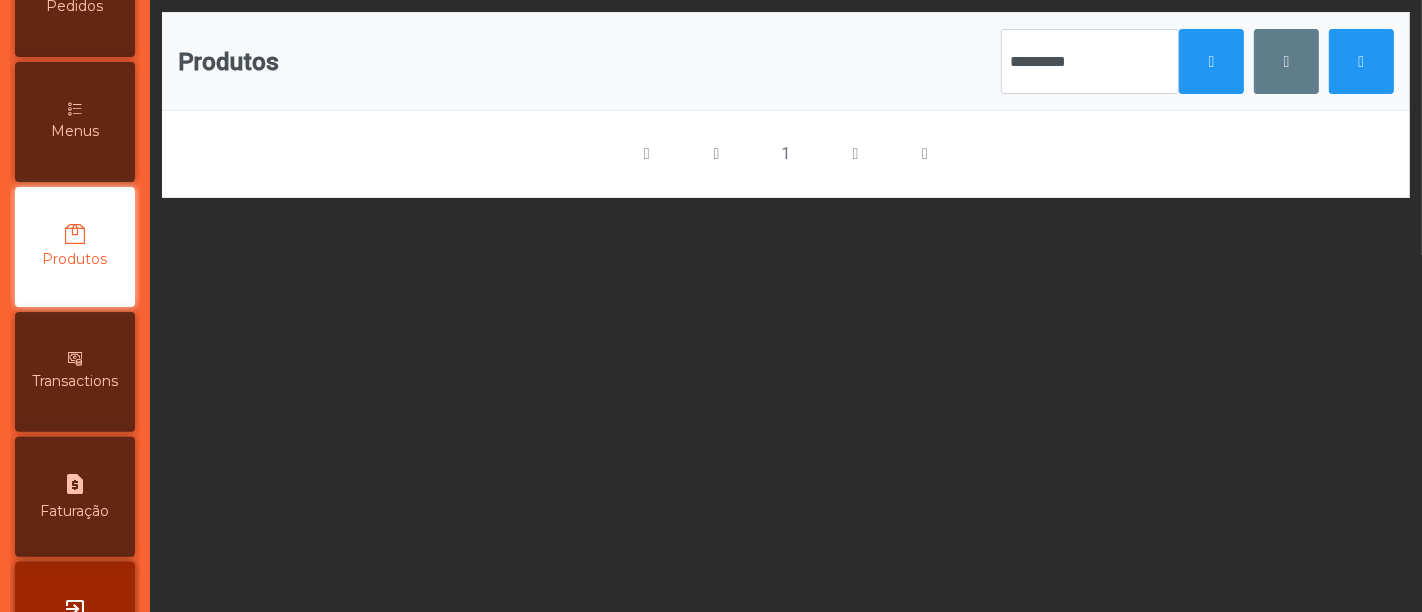 click on "Produtos" at bounding box center (75, 247) 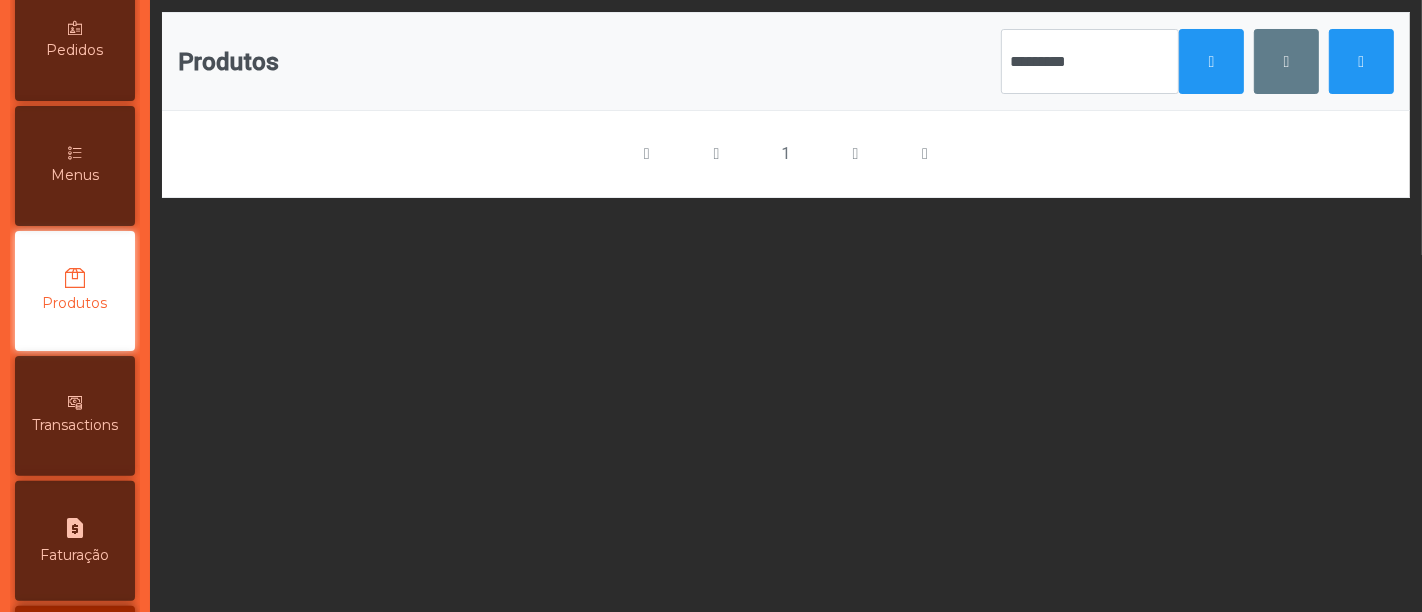 click on "Produtos" at bounding box center [75, 291] 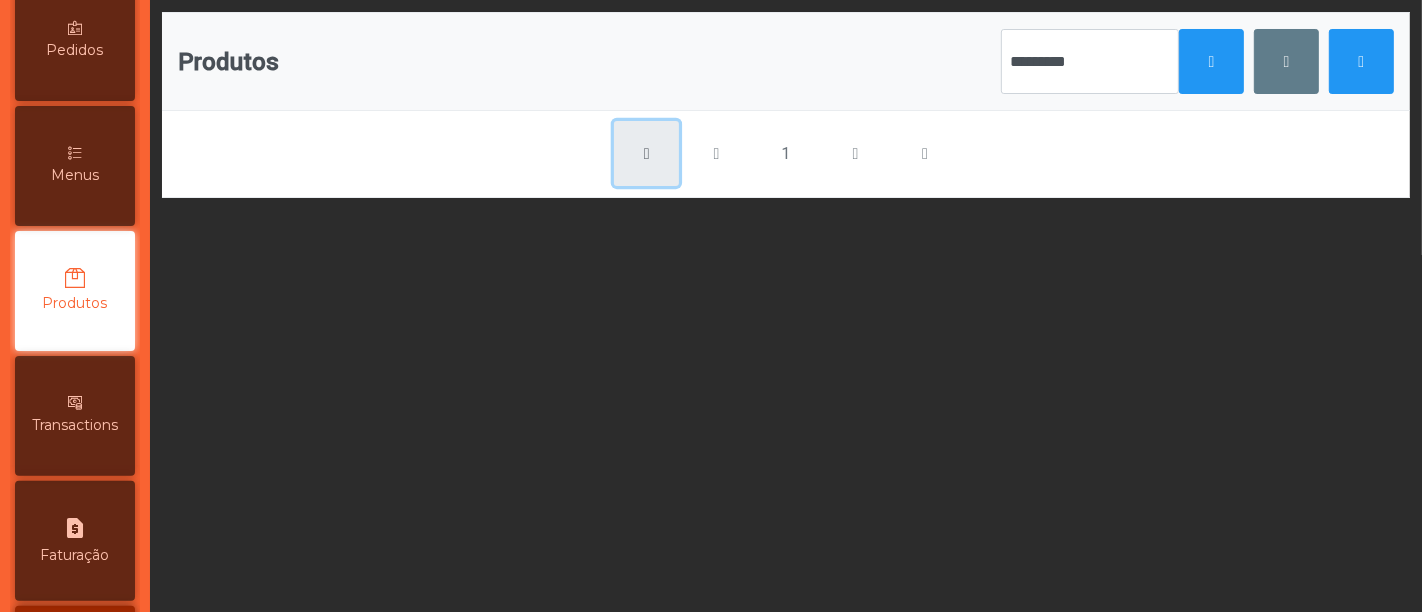click 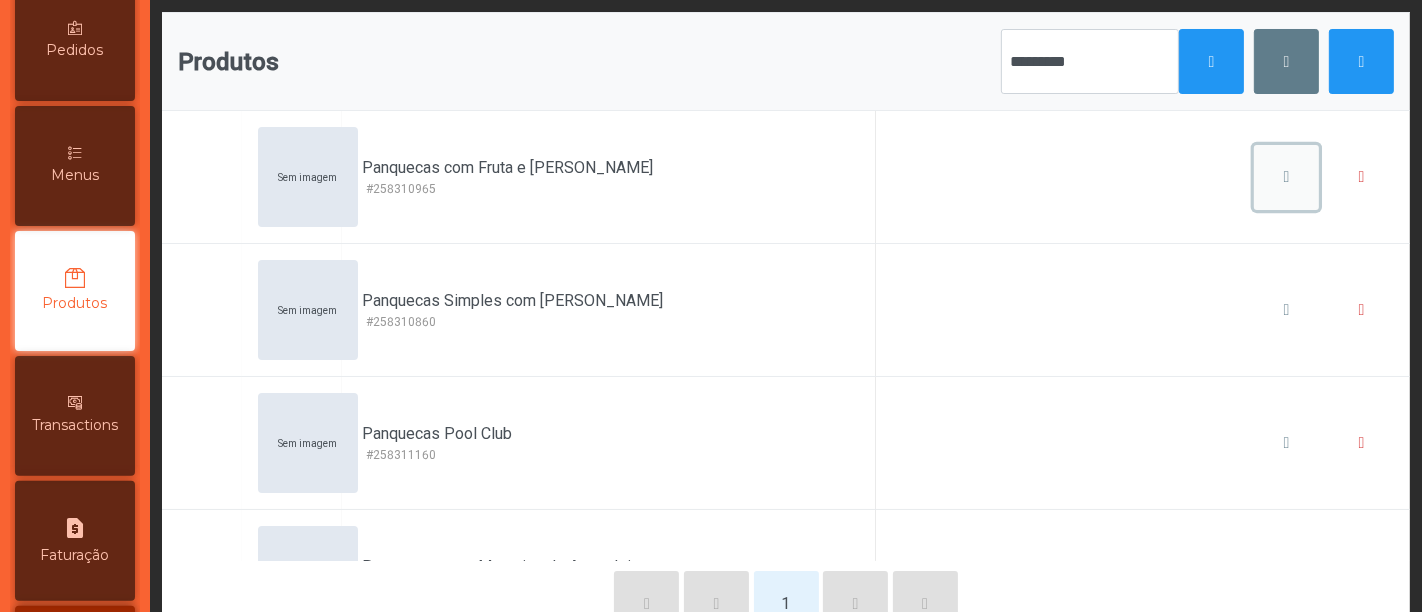 click 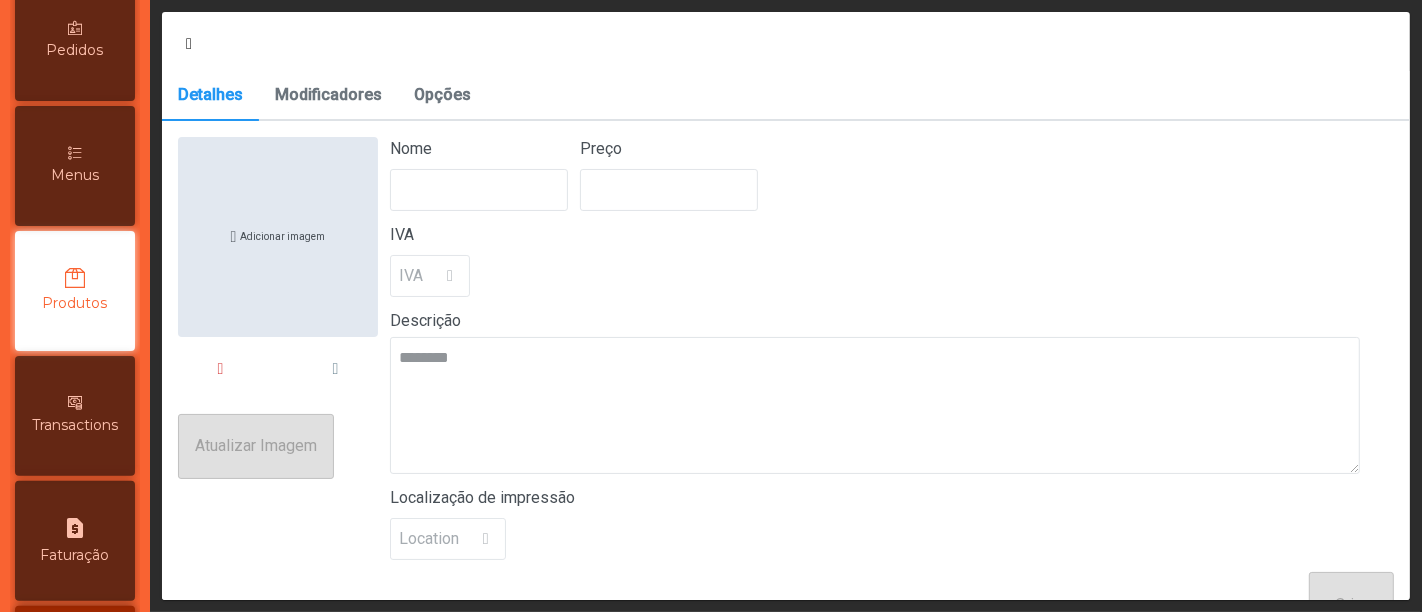 type on "**********" 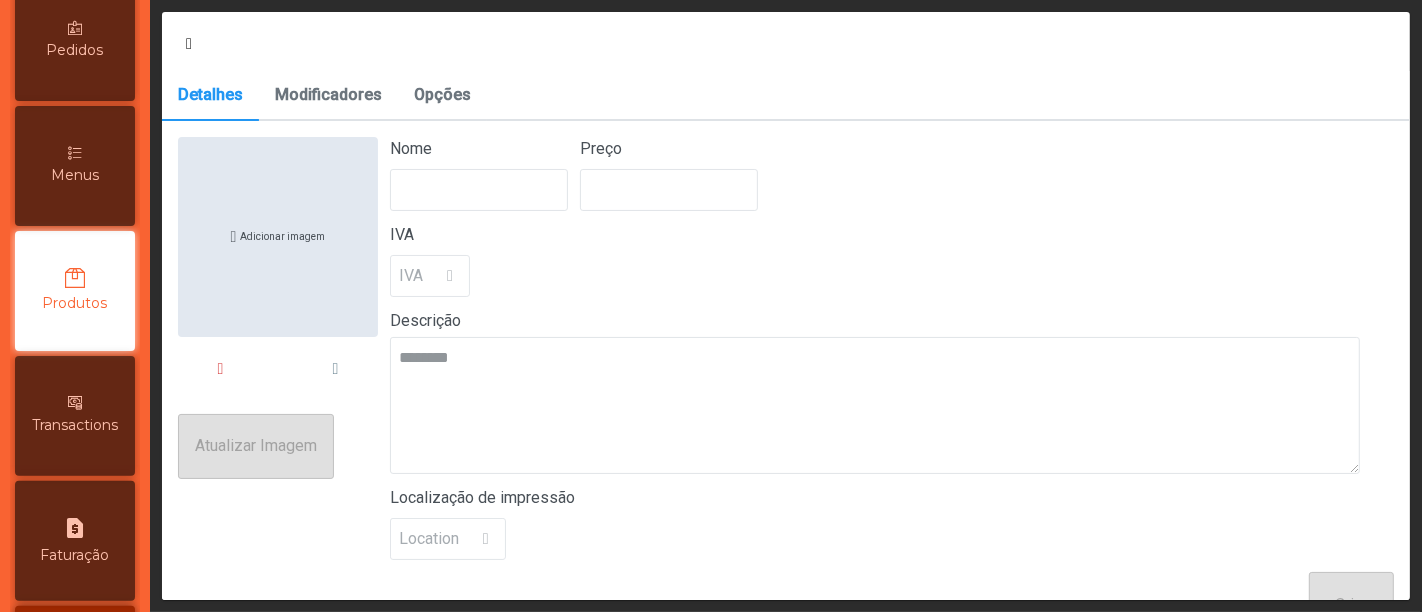 type on "******" 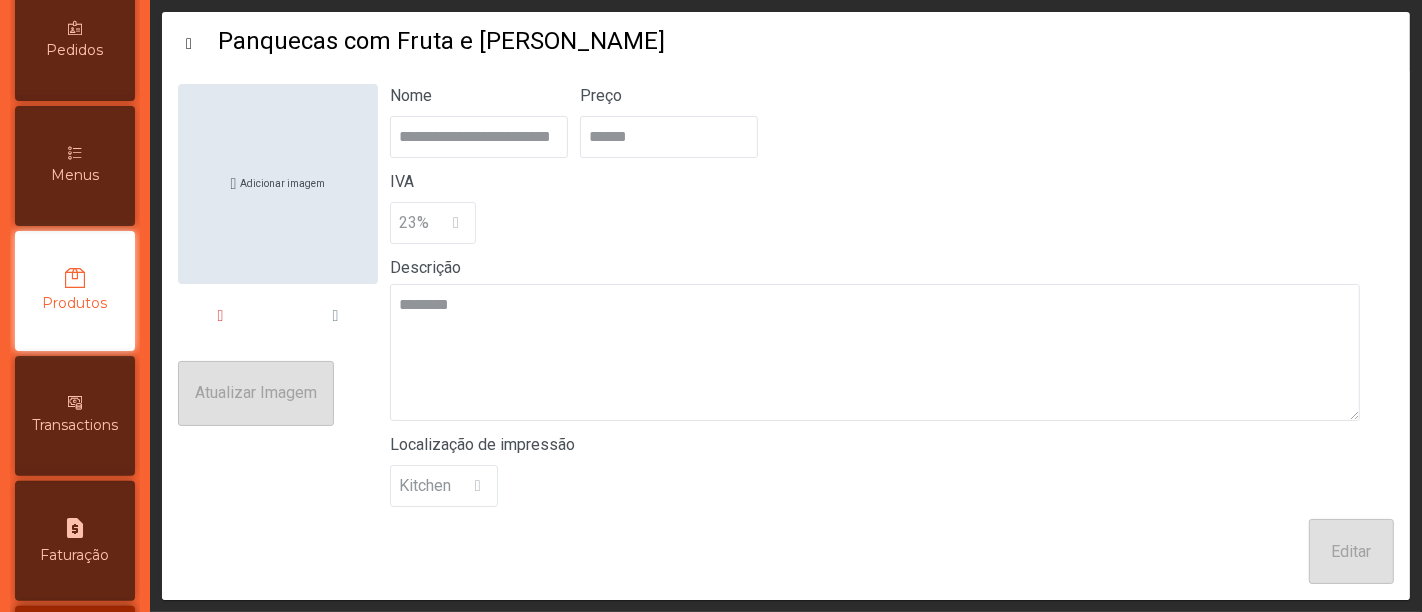 scroll, scrollTop: 66, scrollLeft: 0, axis: vertical 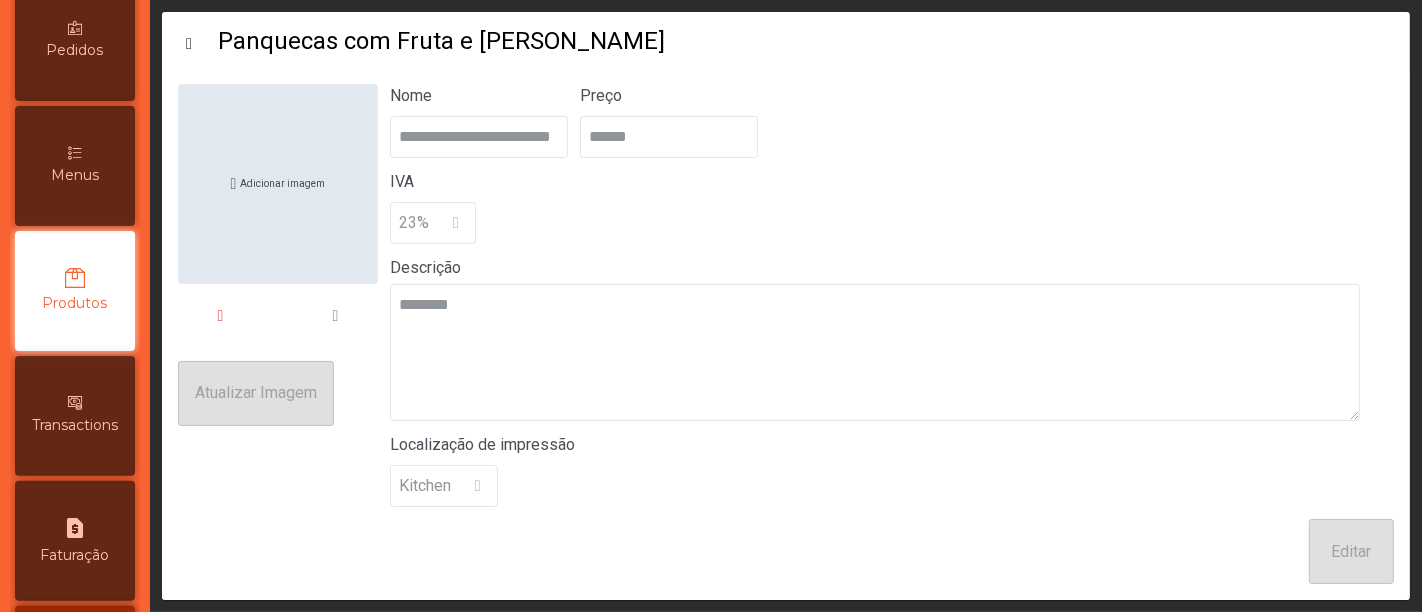 click on "Menus" at bounding box center (75, 175) 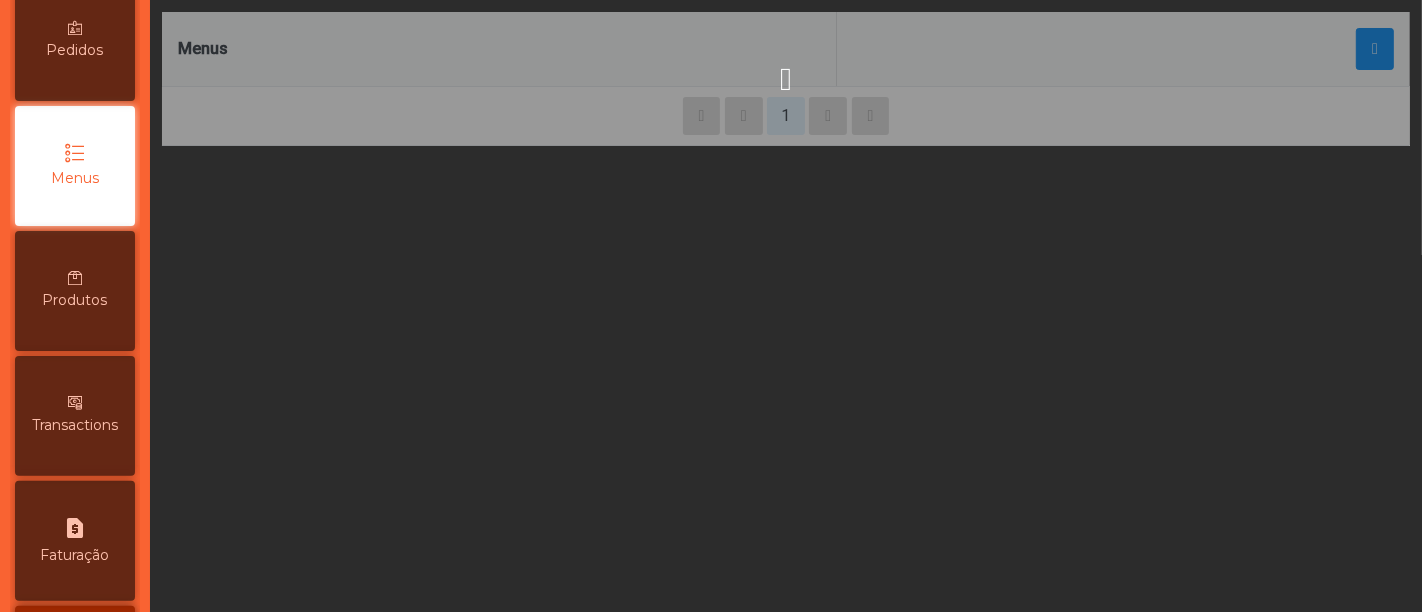 scroll, scrollTop: 208, scrollLeft: 0, axis: vertical 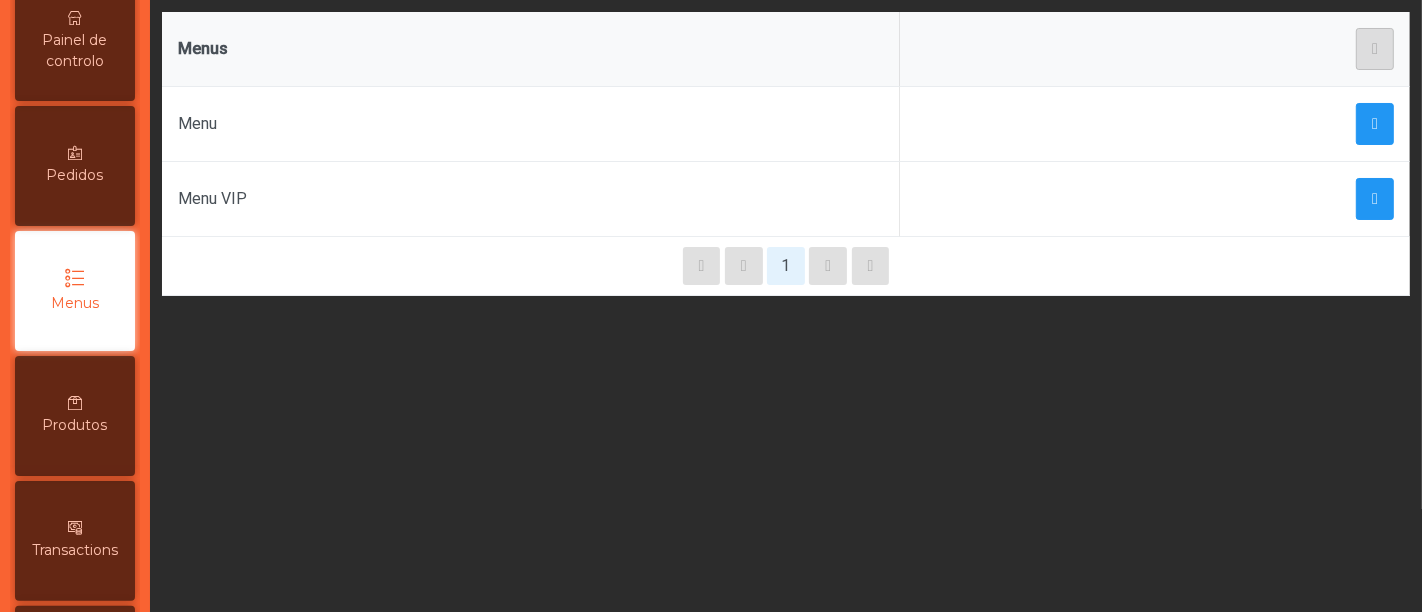 click on "Menus" 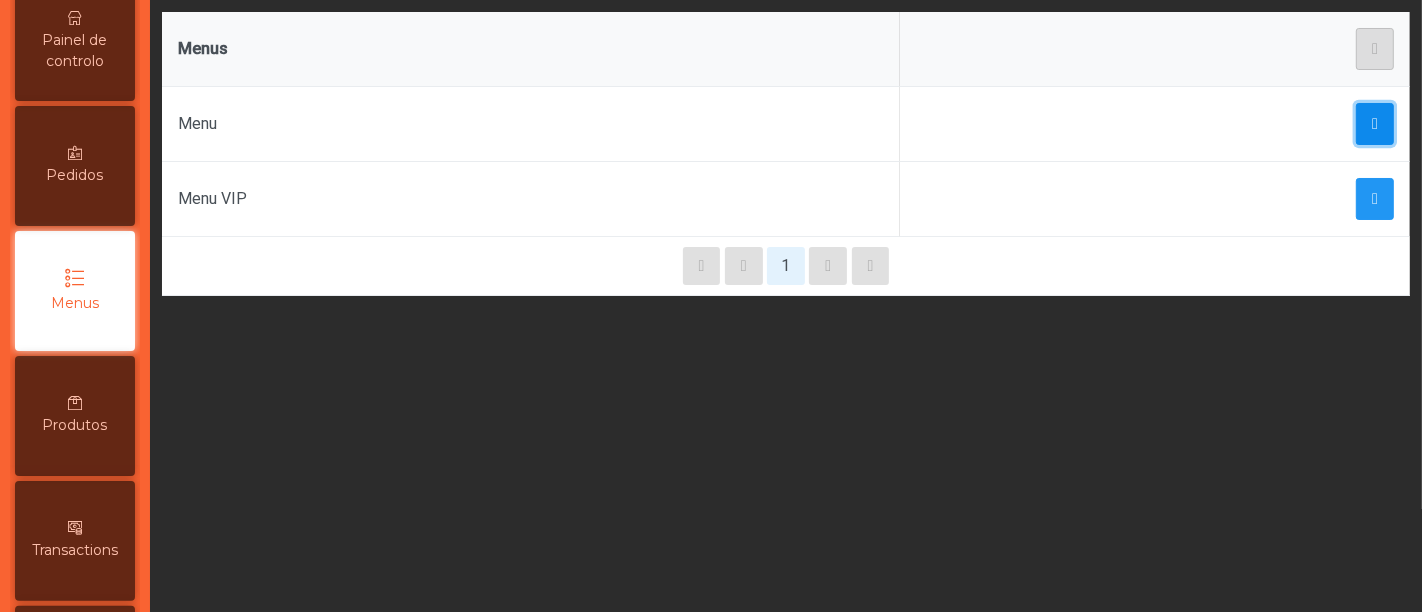 click 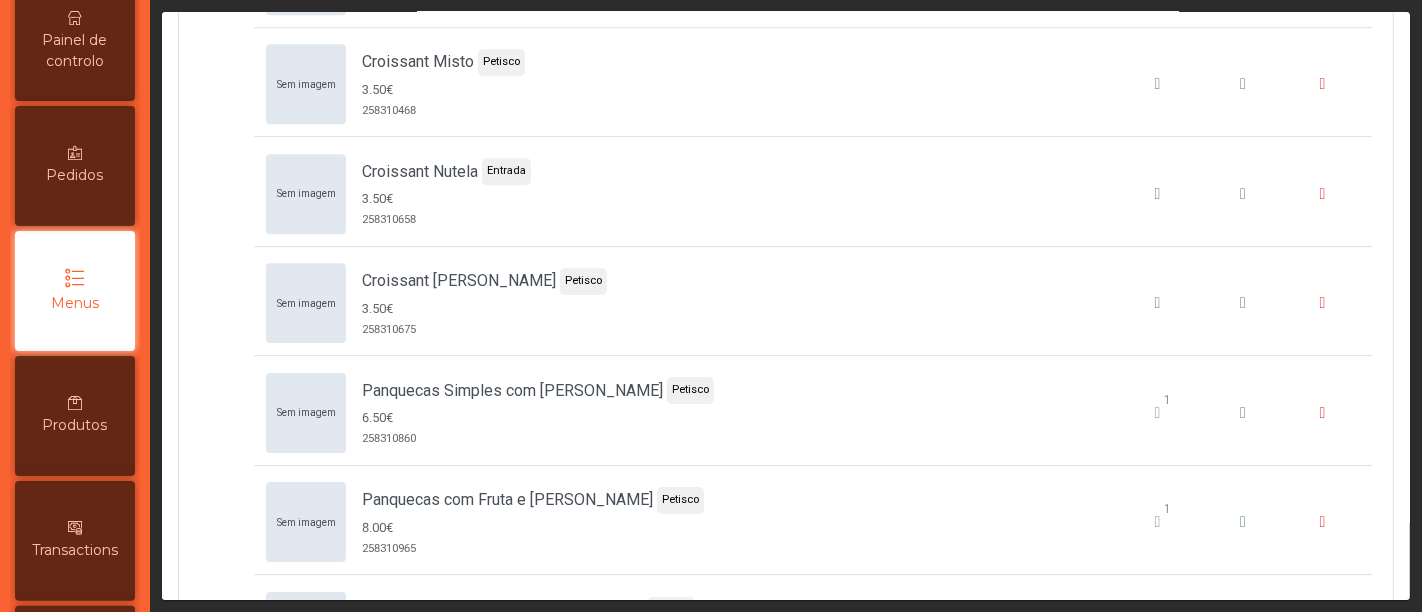 scroll, scrollTop: 5377, scrollLeft: 0, axis: vertical 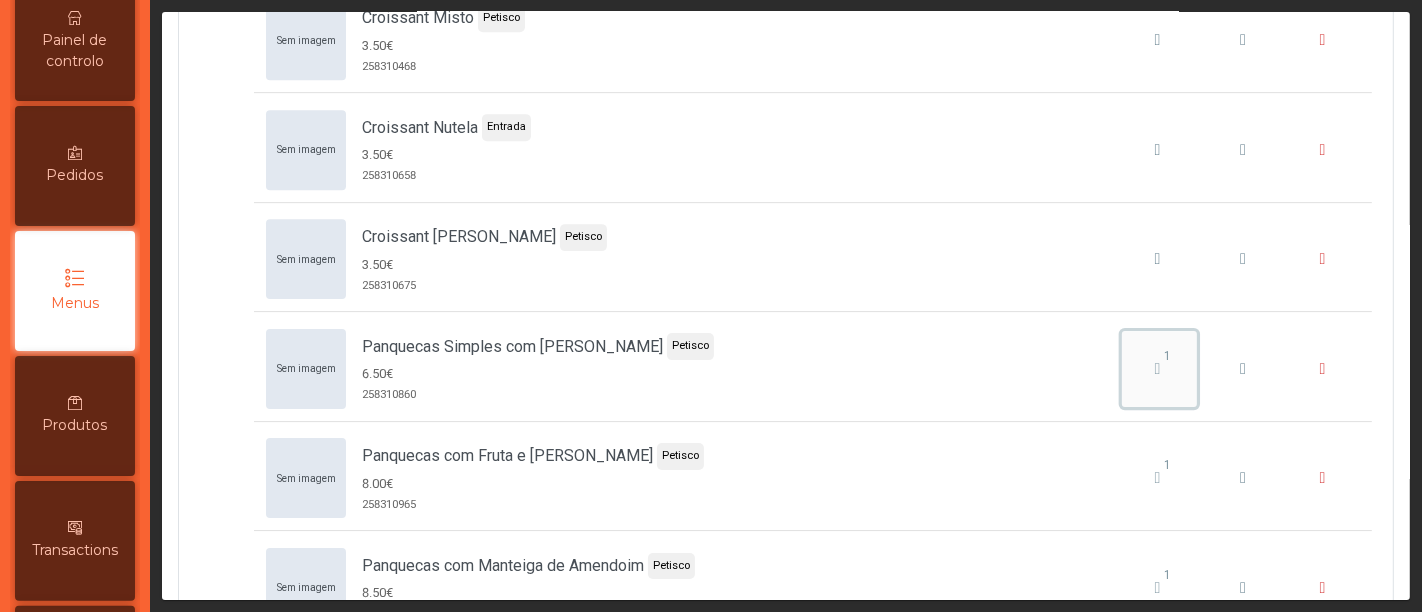 click 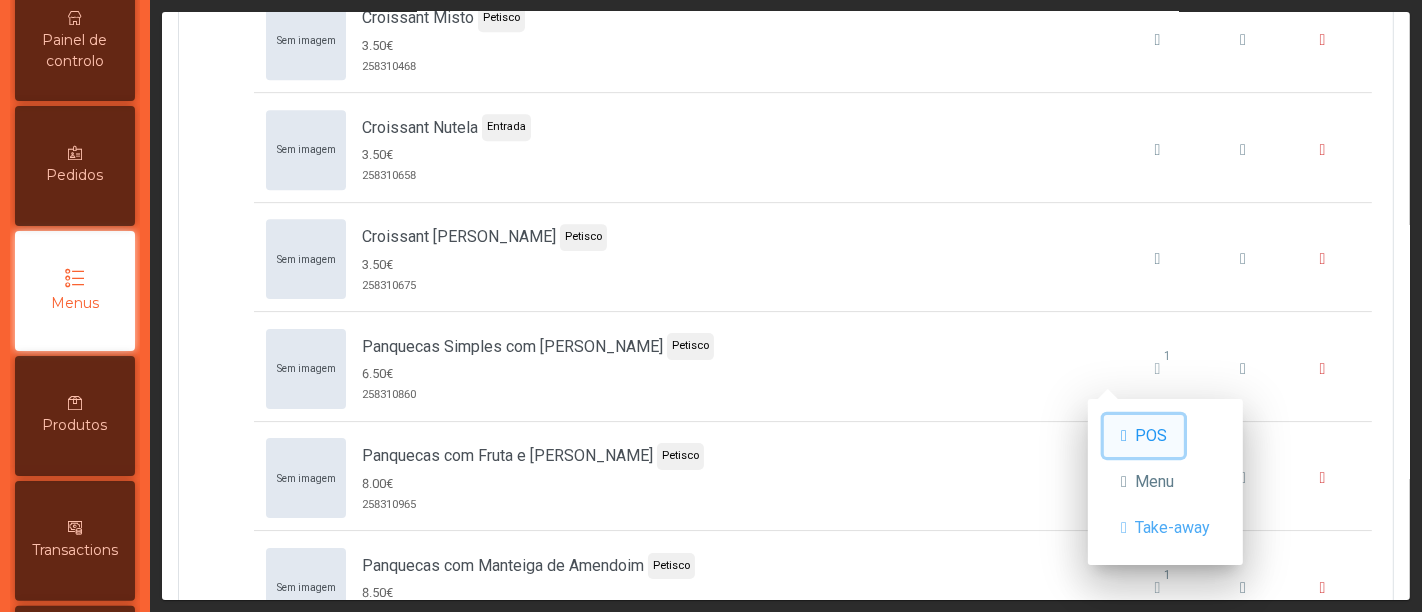 click on "POS" at bounding box center (1151, 436) 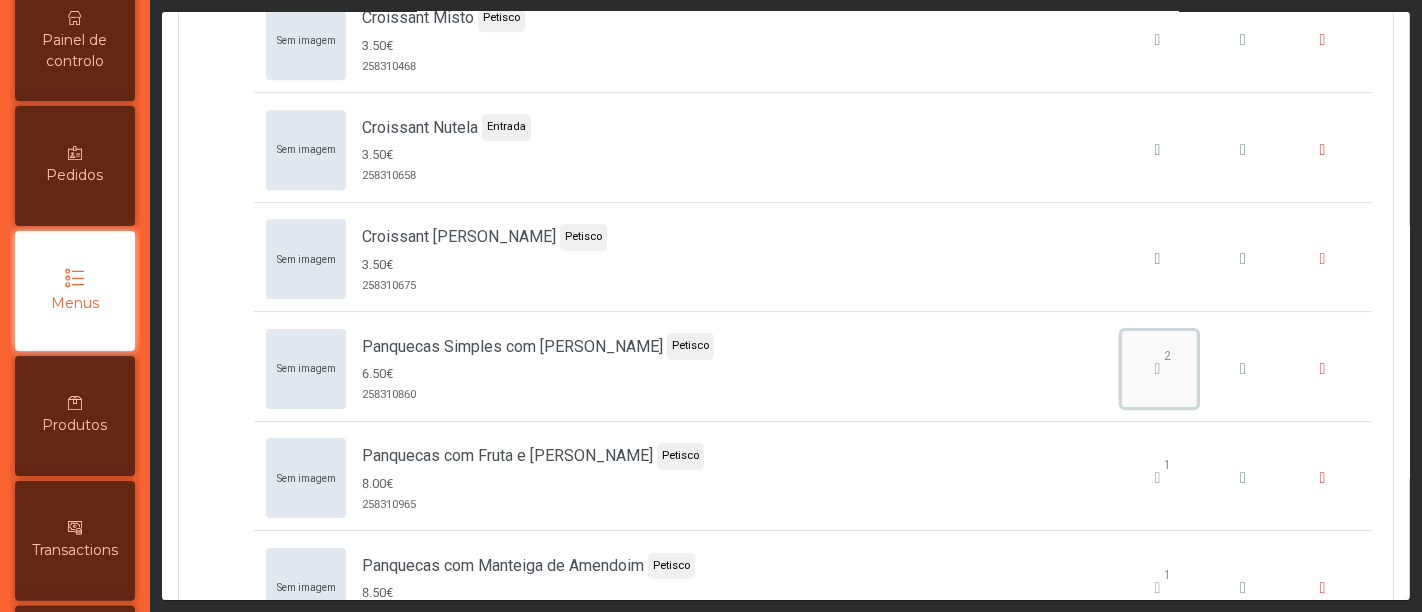drag, startPoint x: 1124, startPoint y: 350, endPoint x: 1150, endPoint y: 350, distance: 26 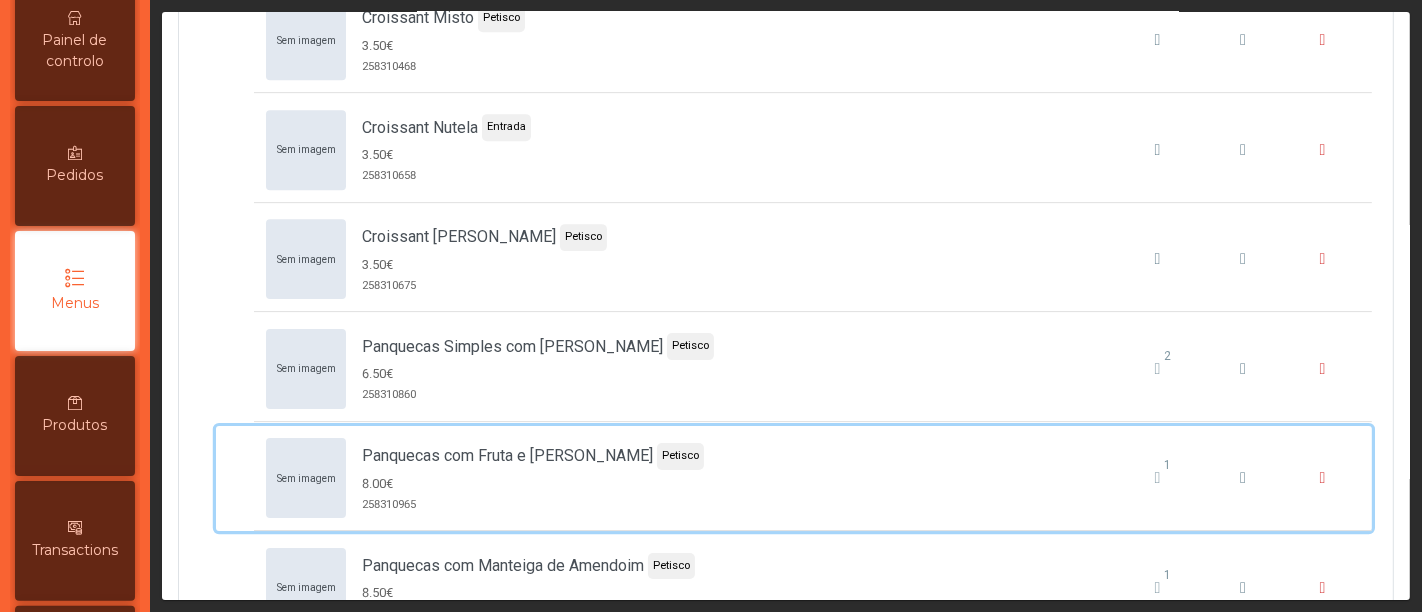 drag, startPoint x: 1362, startPoint y: 397, endPoint x: 850, endPoint y: 444, distance: 514.1527 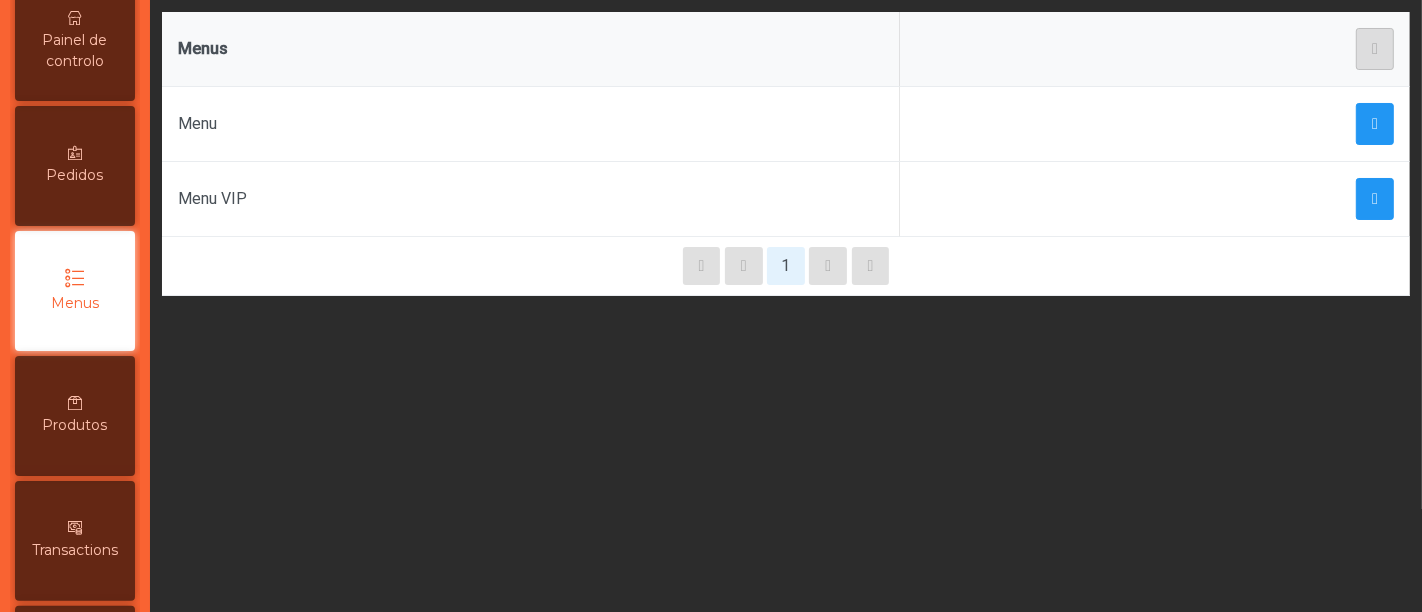 click on "Menu" 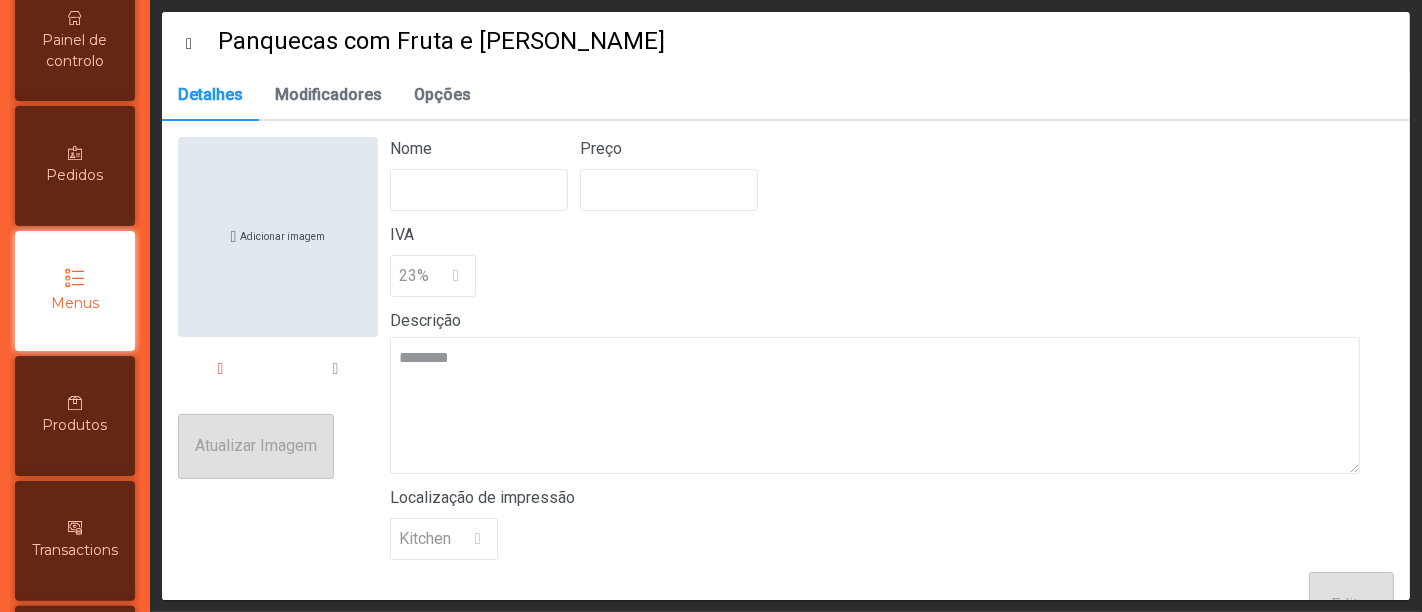 click on "Menus" at bounding box center [75, 291] 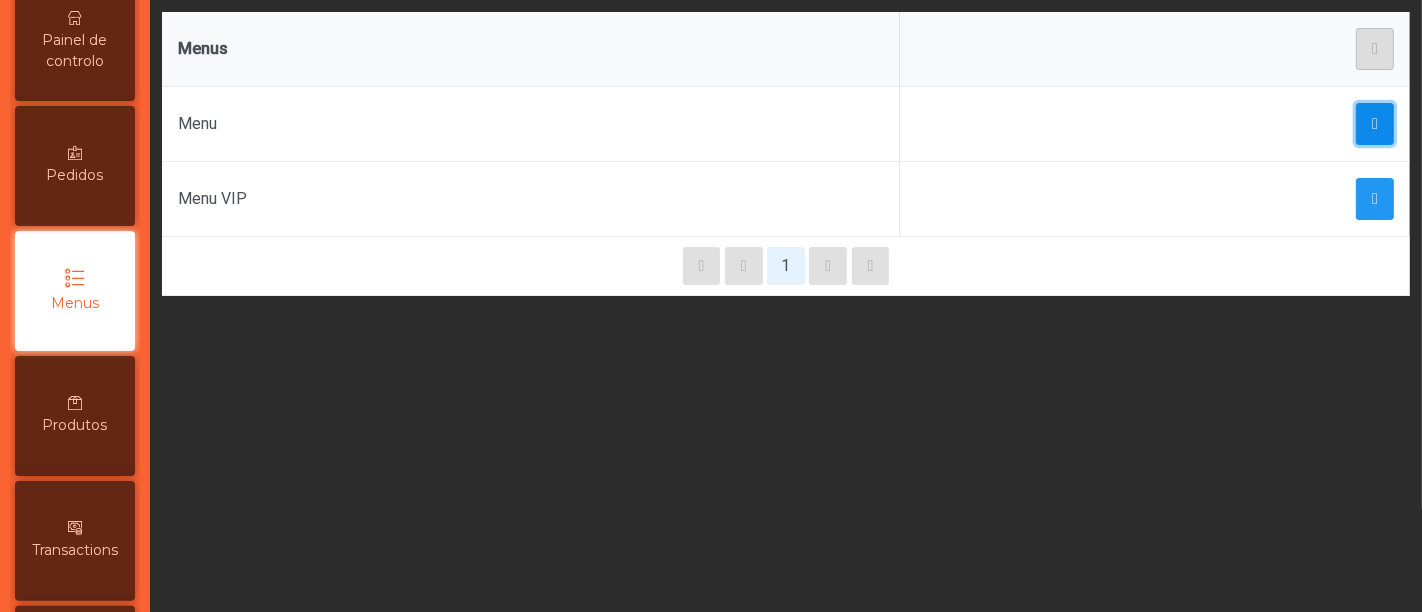 drag, startPoint x: 1368, startPoint y: 115, endPoint x: 1360, endPoint y: 107, distance: 11.313708 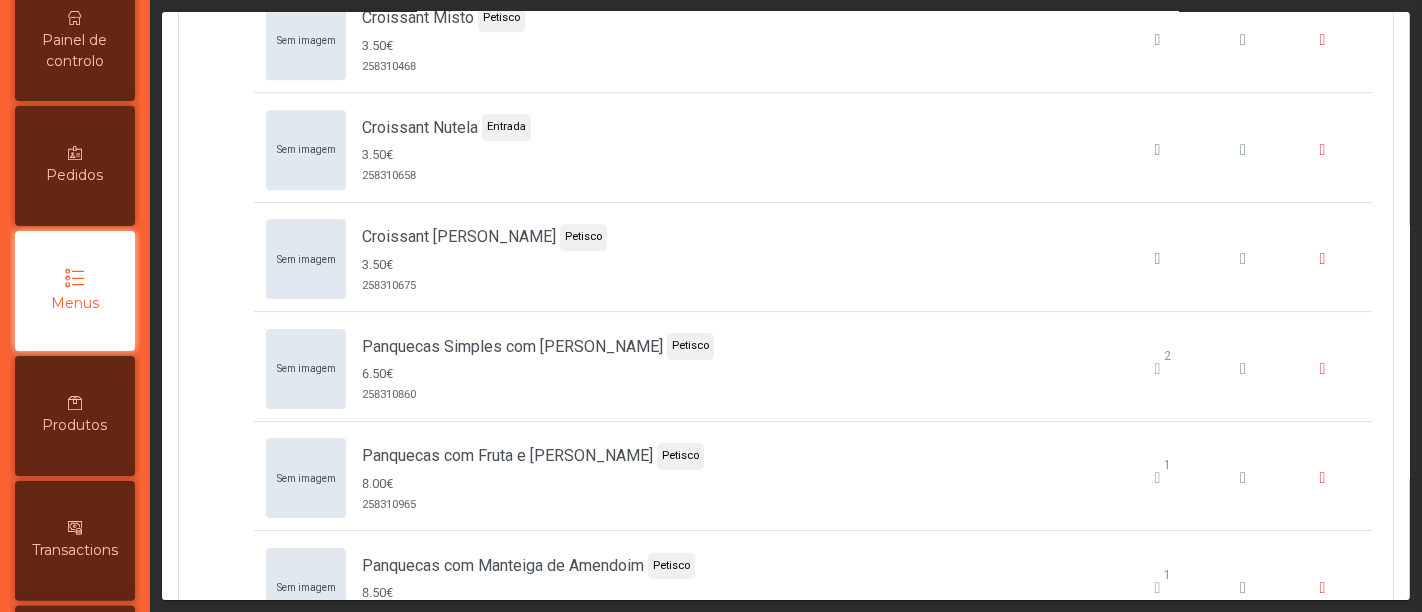 scroll, scrollTop: 5422, scrollLeft: 0, axis: vertical 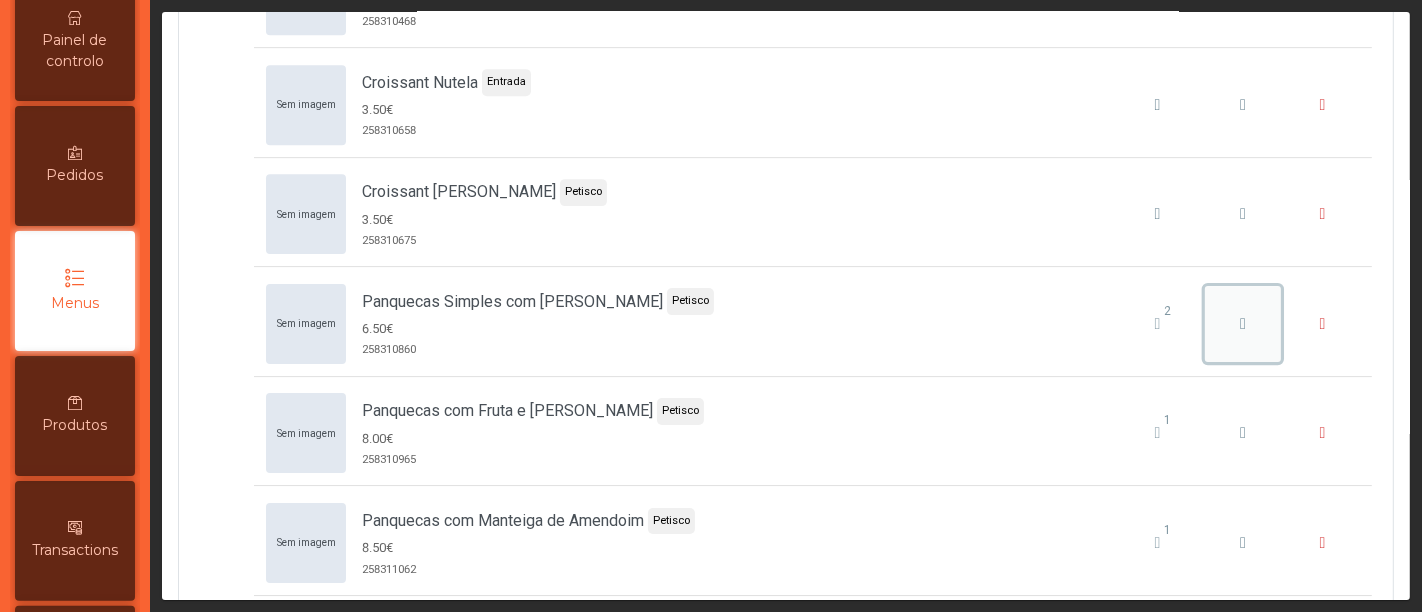 click 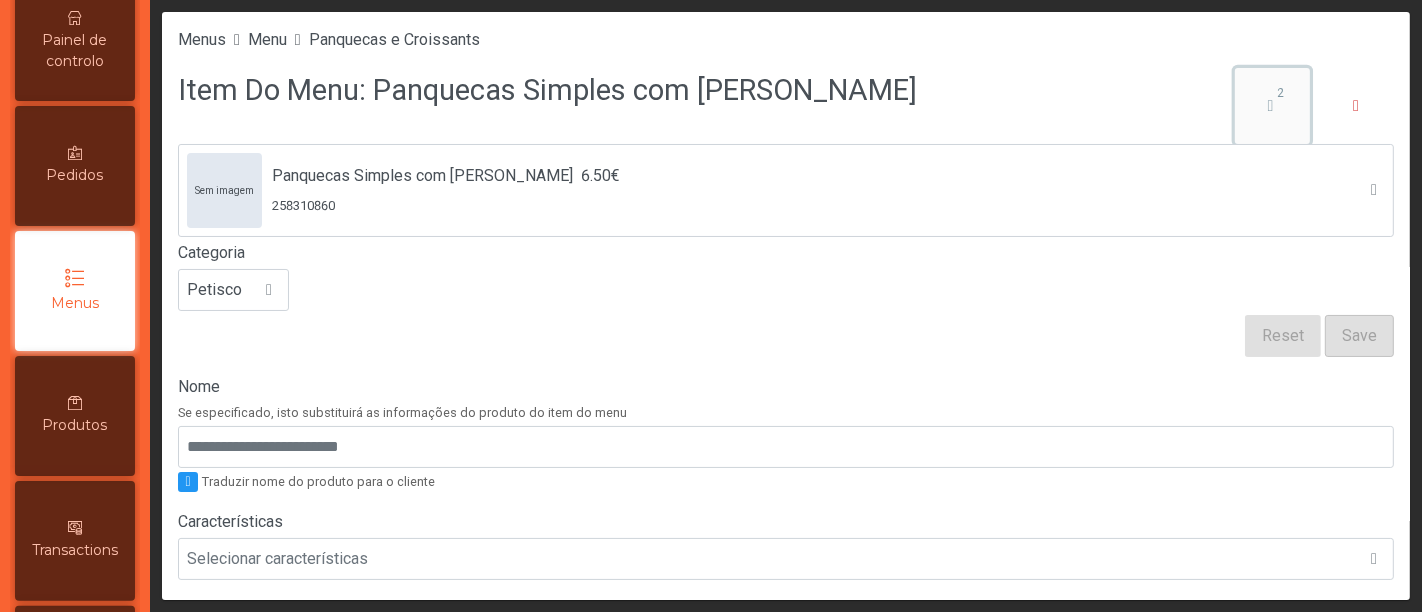 click on "2" 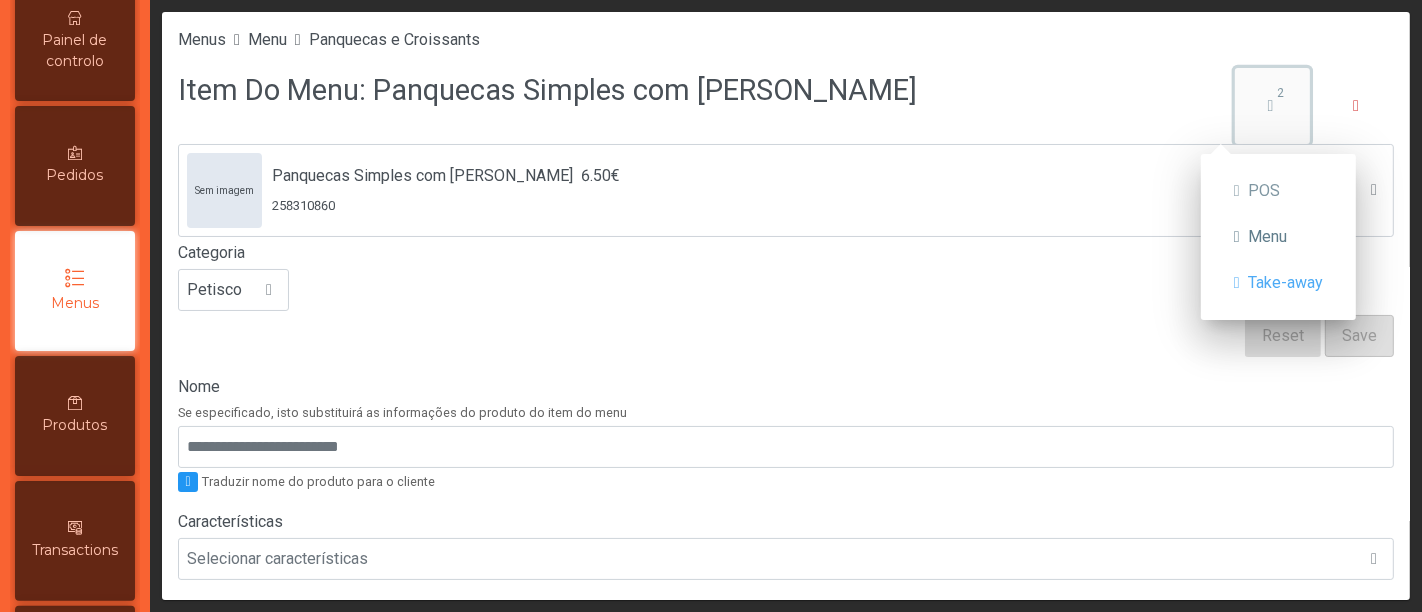 click on "2" 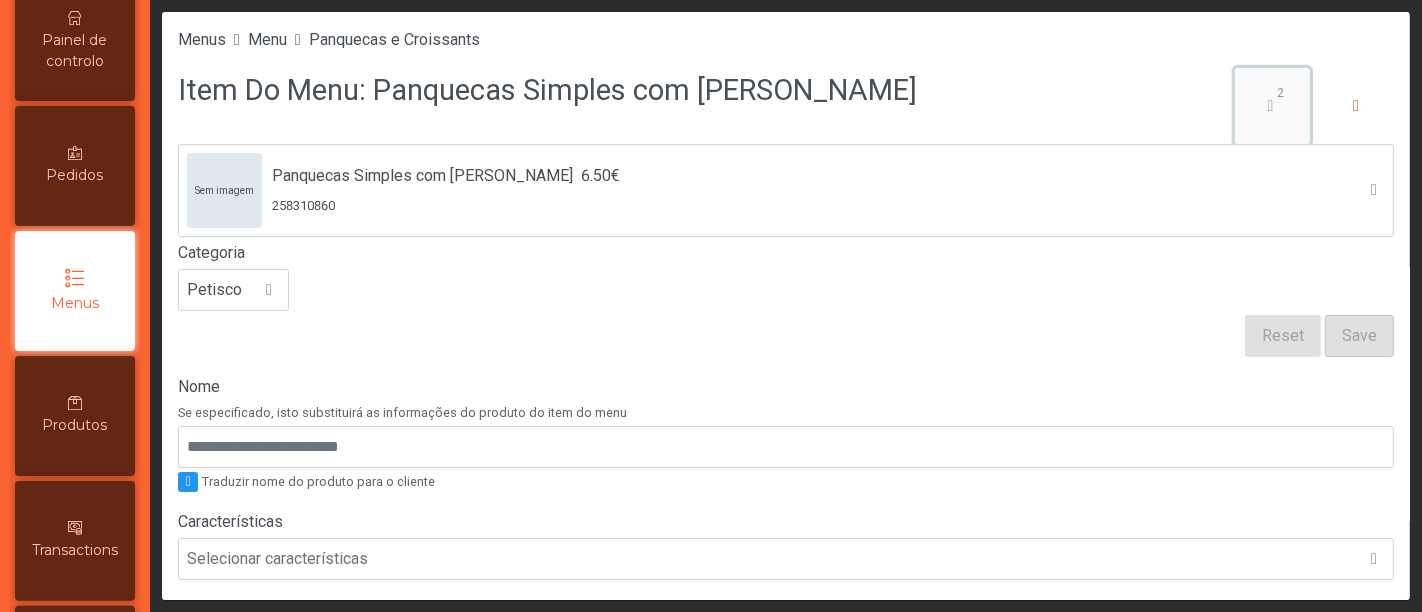 click on "2" 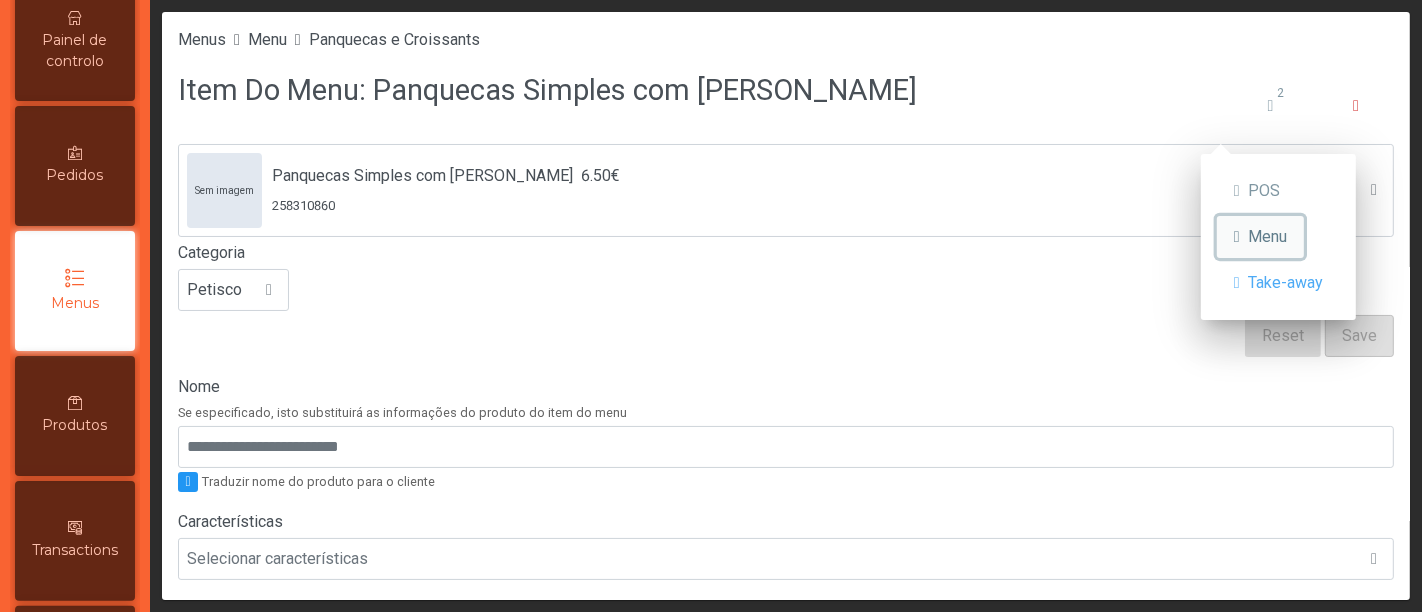 click on "Menu" at bounding box center (1267, 237) 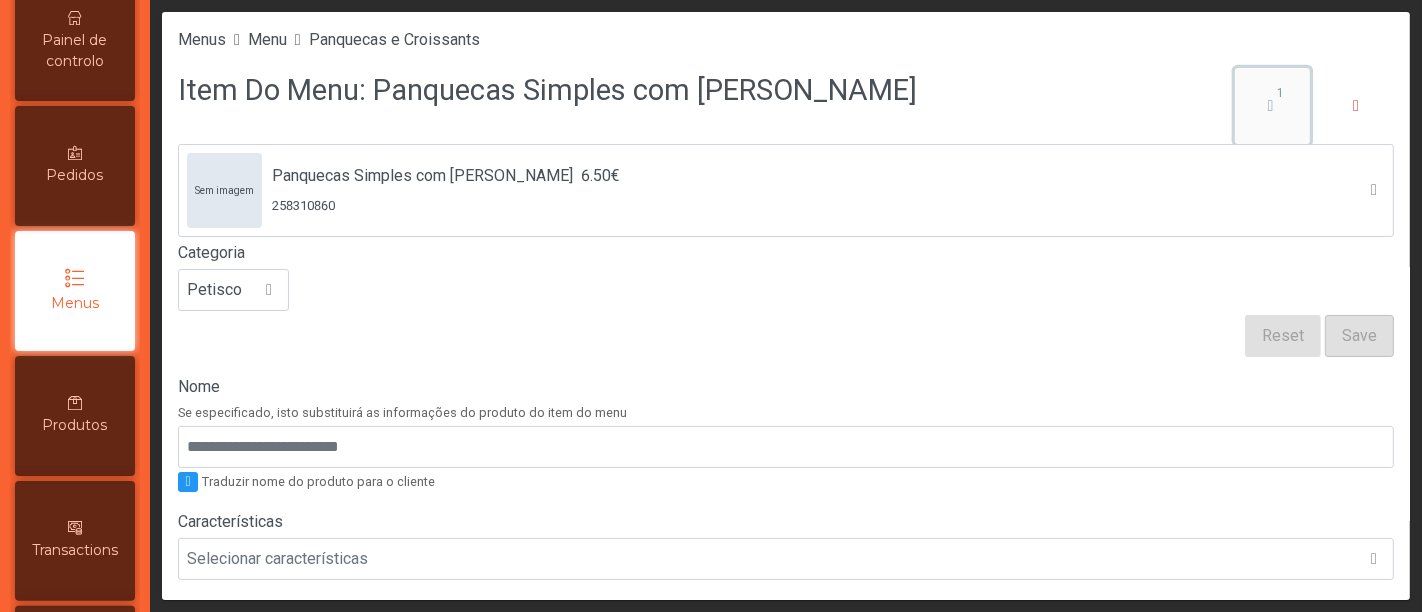 click on "1" 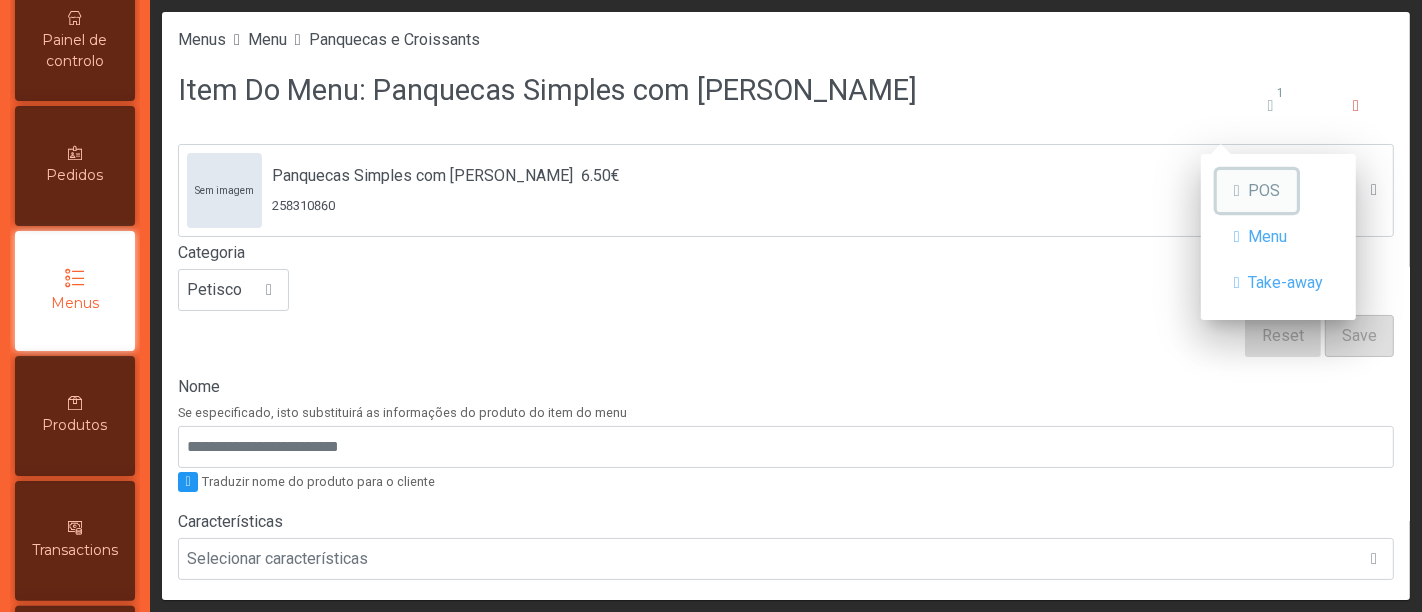 click on "POS" at bounding box center (1264, 191) 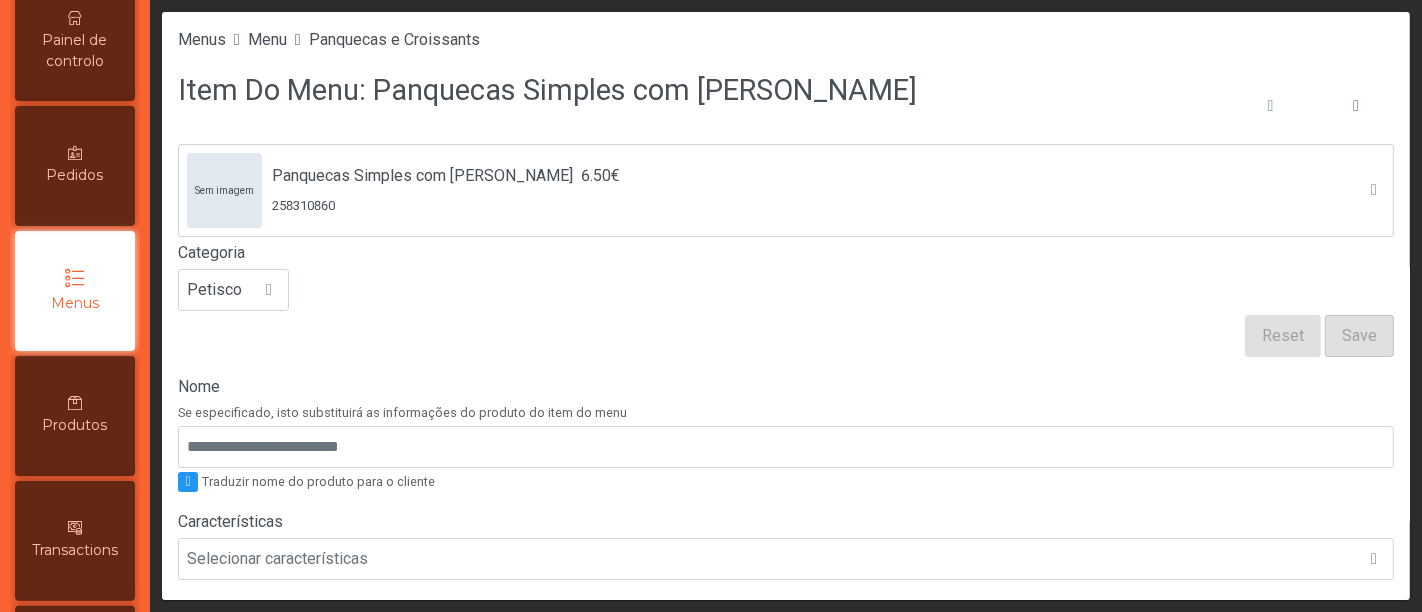 click on "Save" 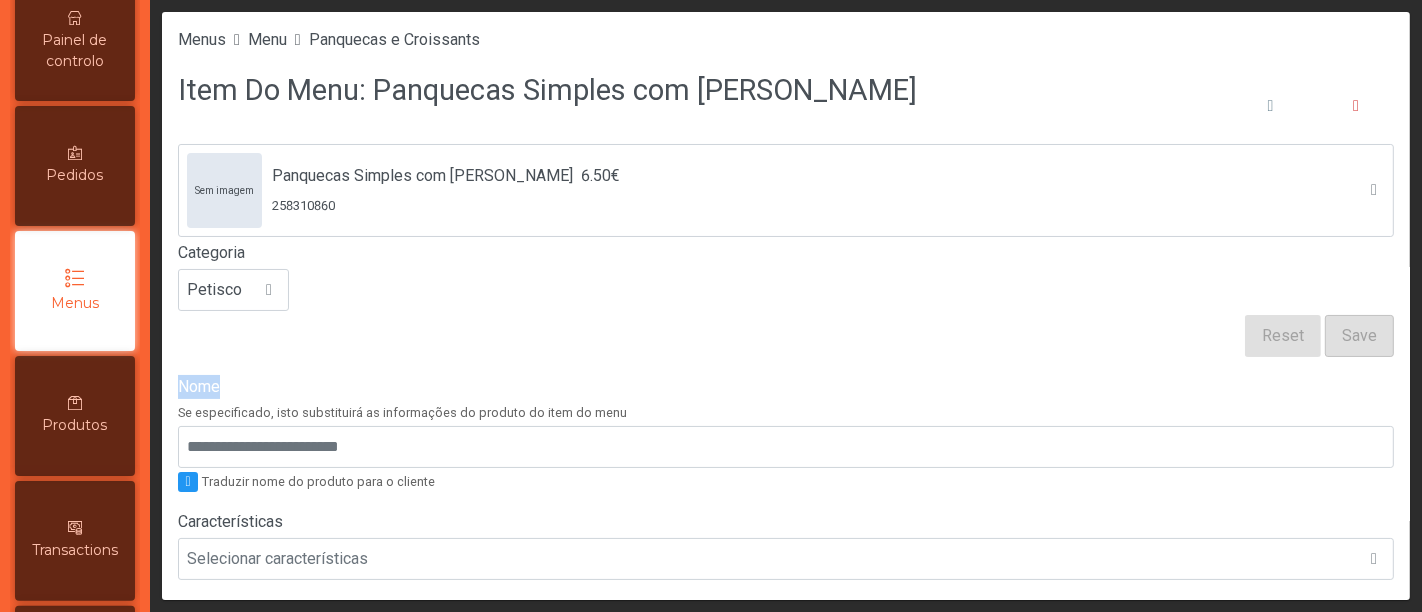 click on "Save" 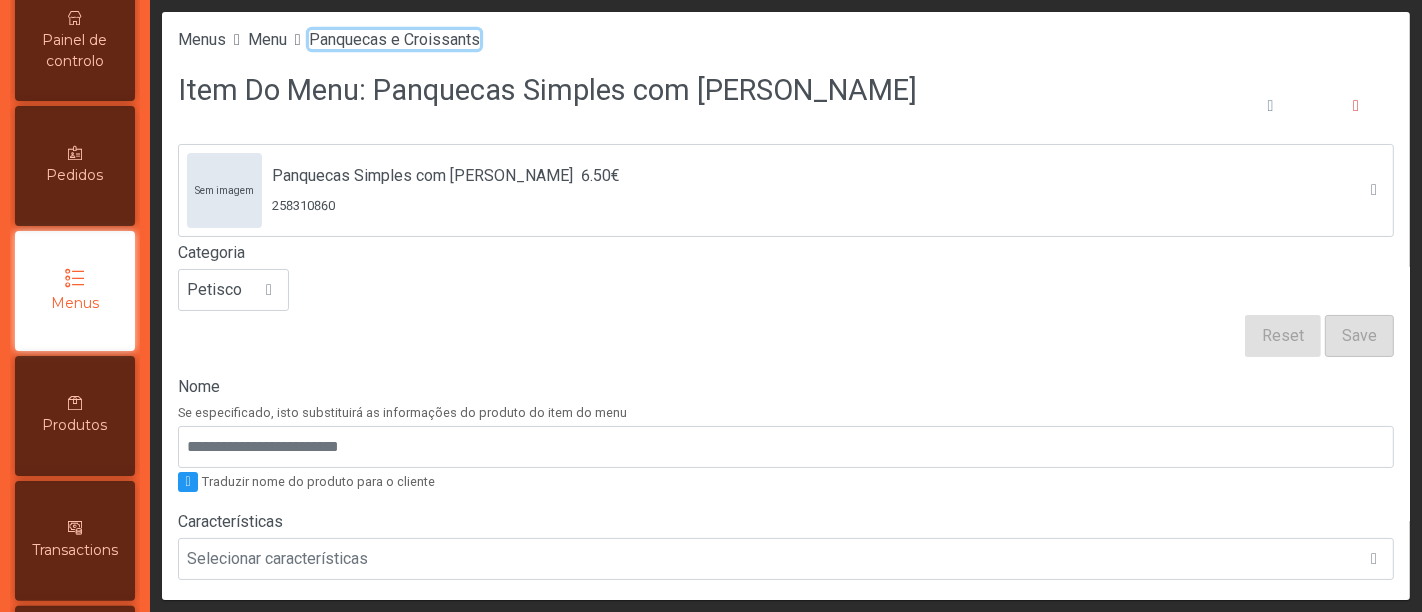 click on "Panquecas e Croissants" 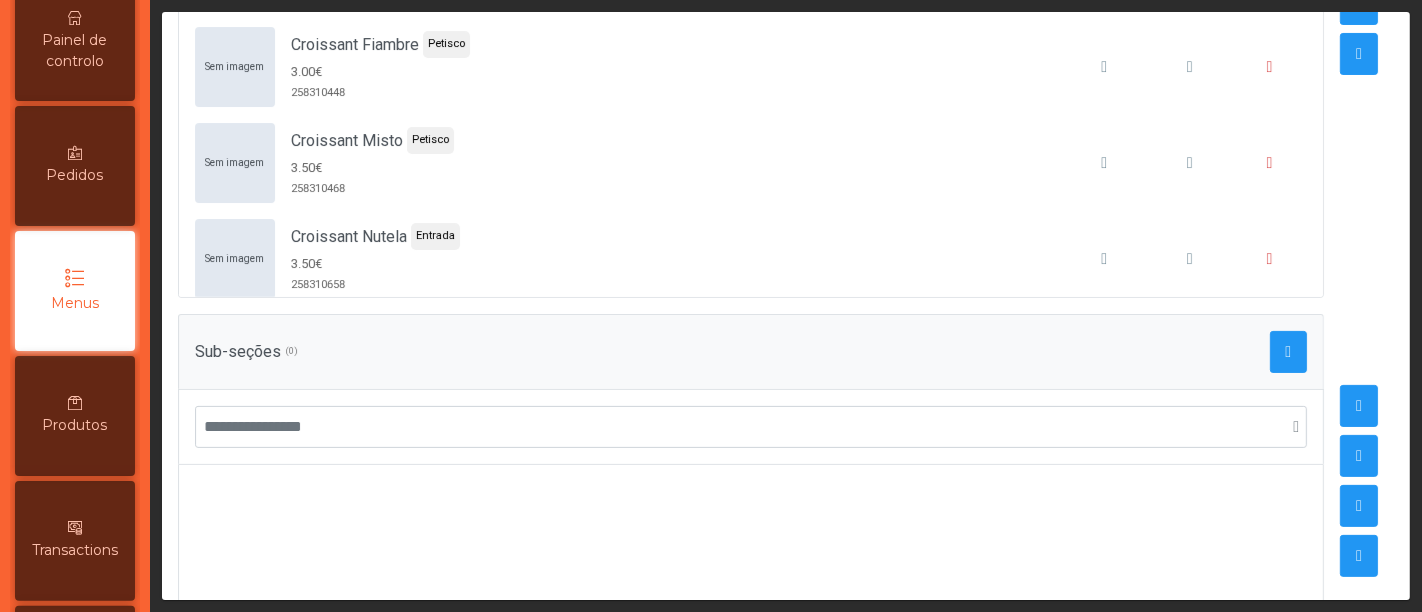 scroll, scrollTop: 721, scrollLeft: 0, axis: vertical 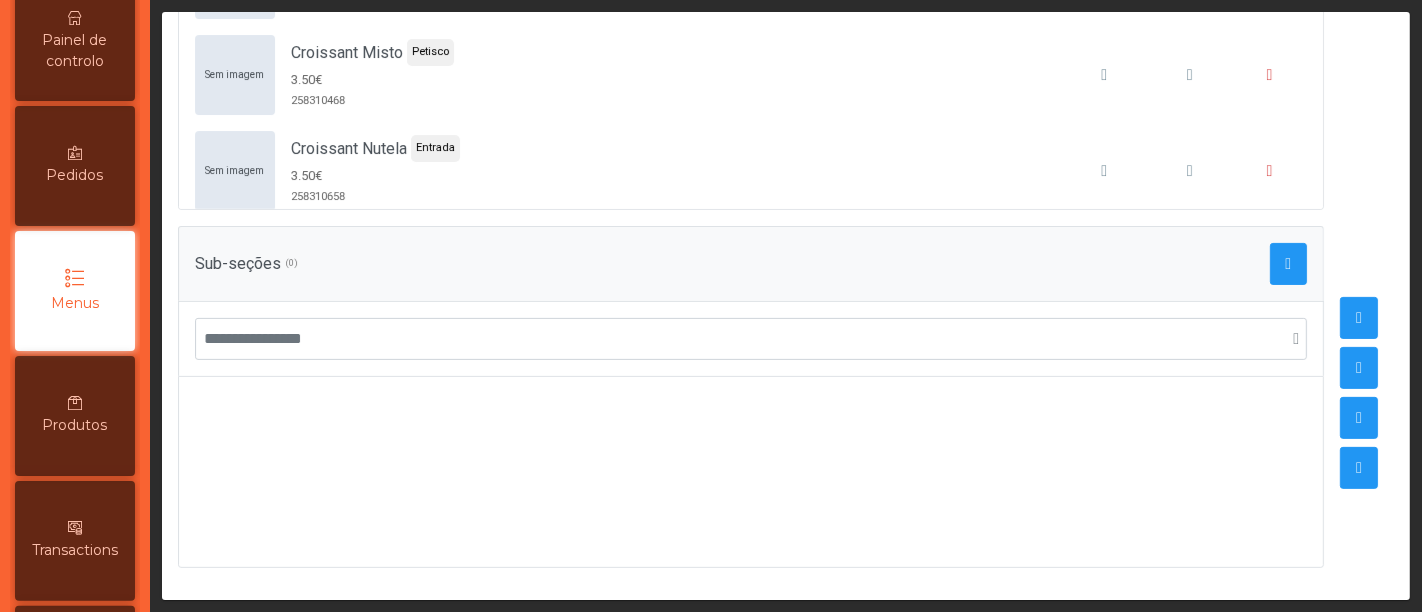 click on "Menus" at bounding box center [75, 291] 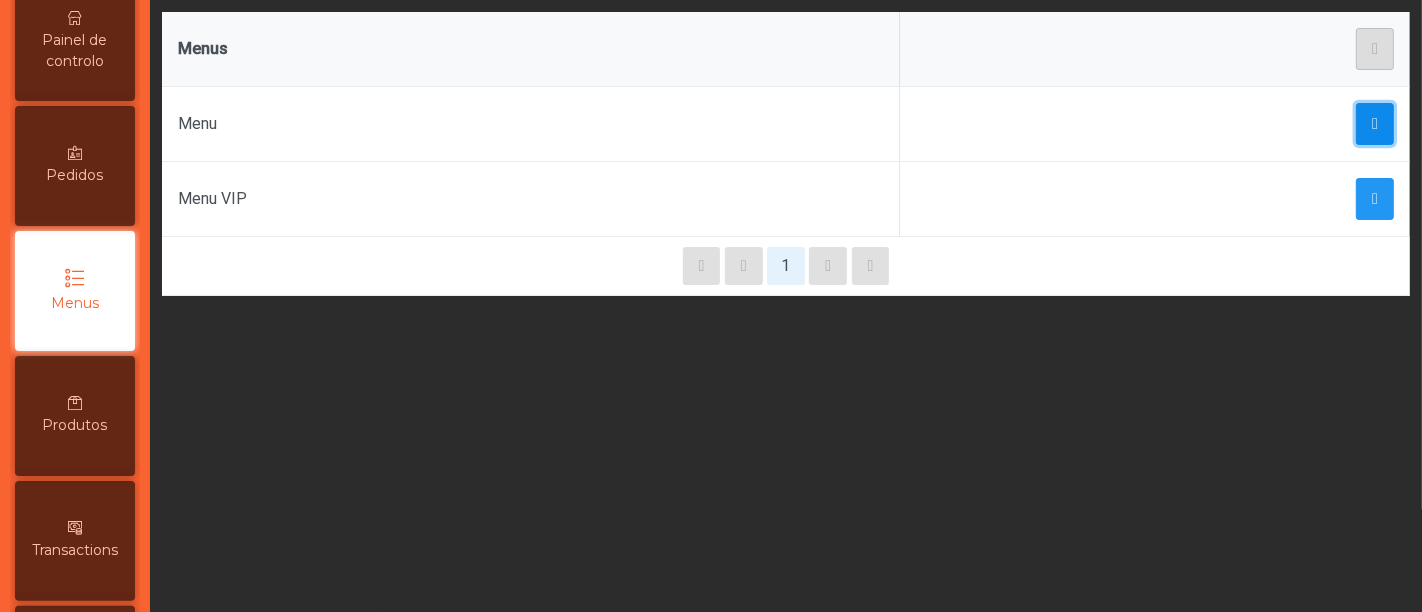 click 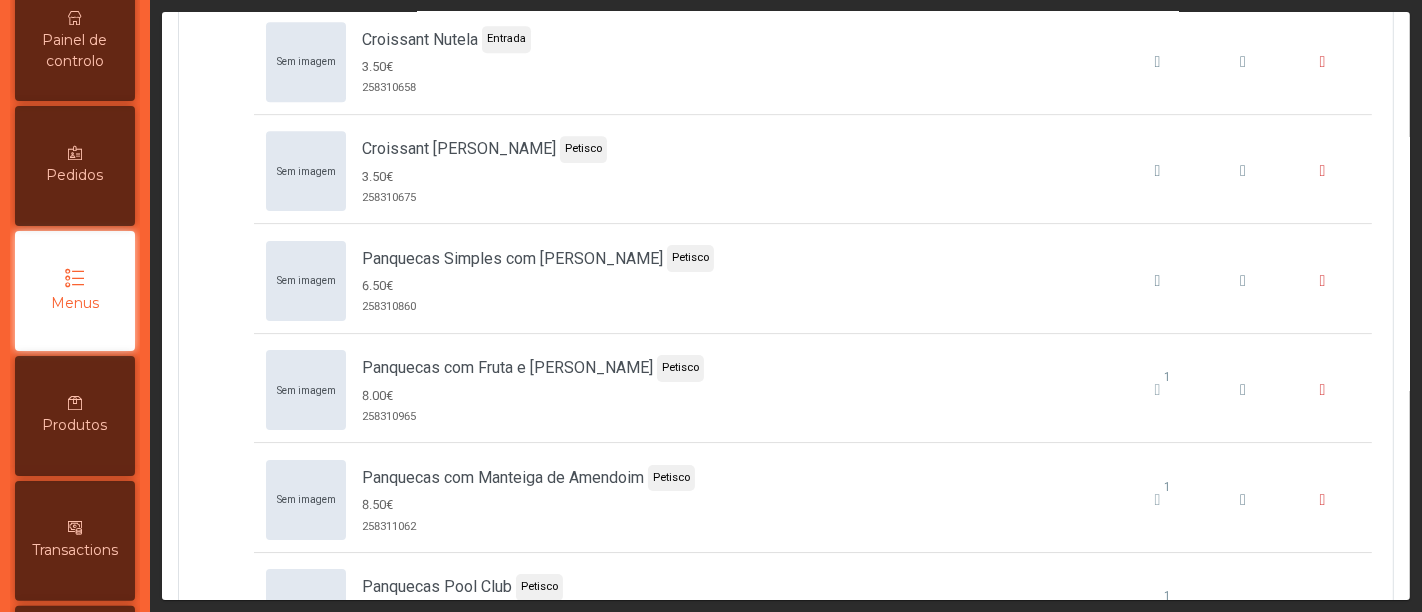 scroll, scrollTop: 5466, scrollLeft: 0, axis: vertical 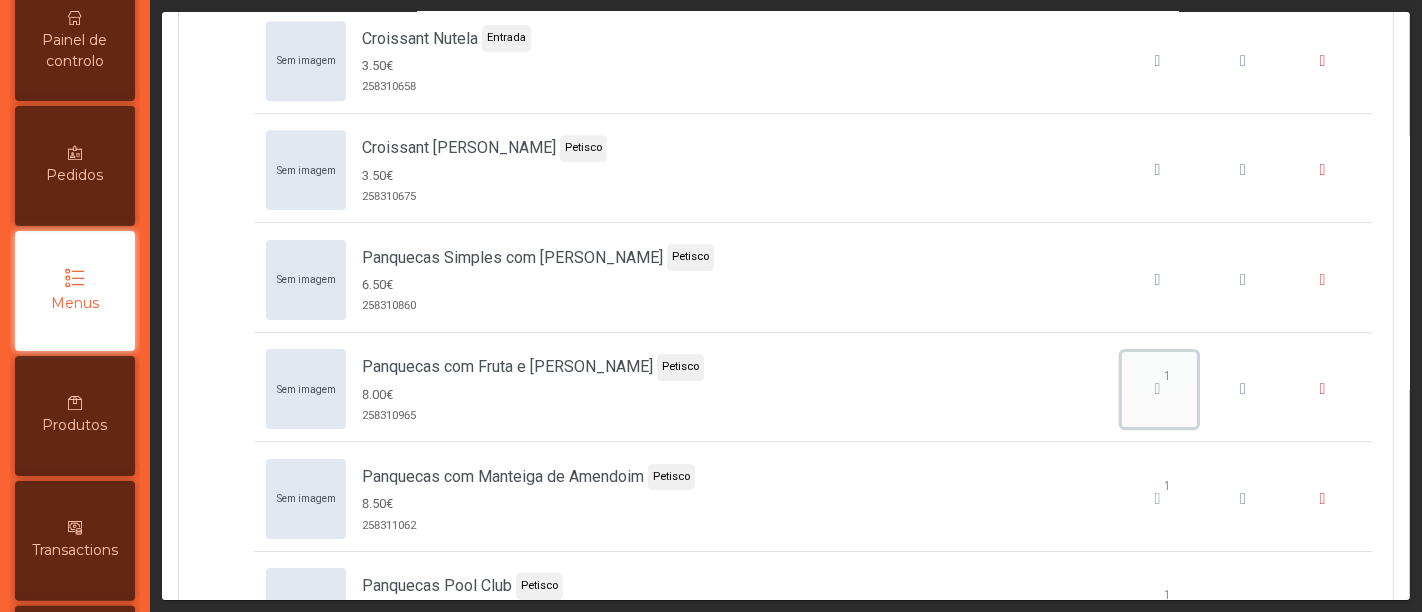 click 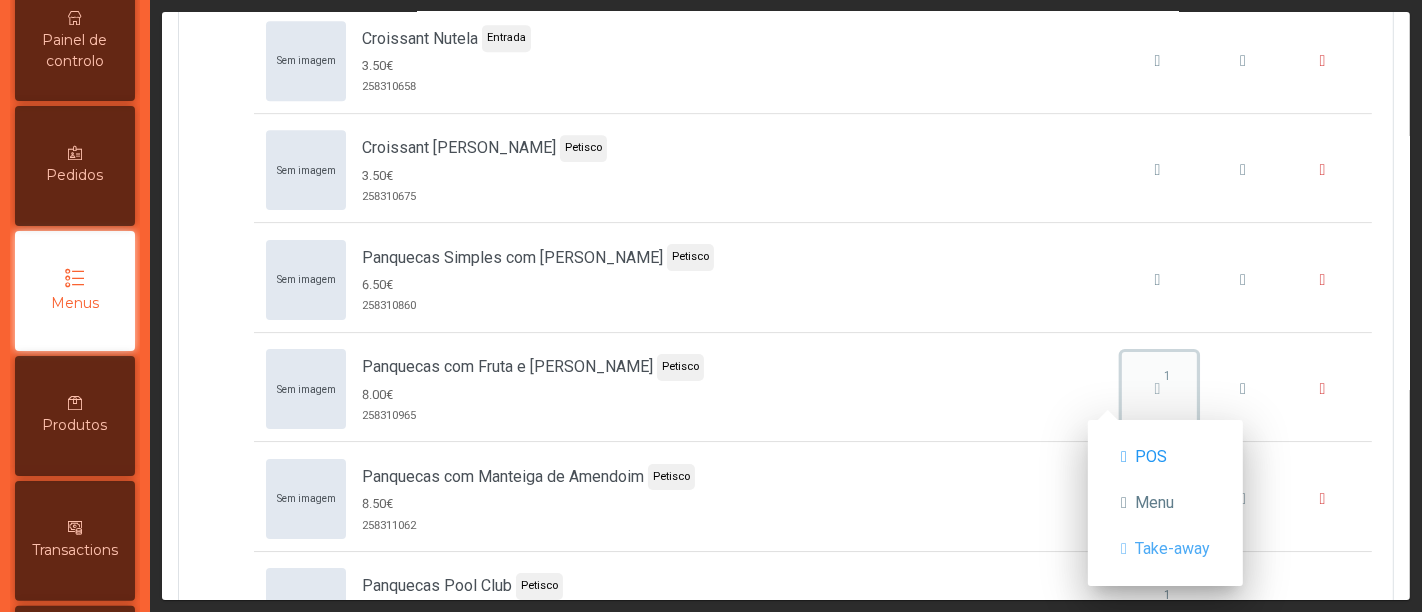 click 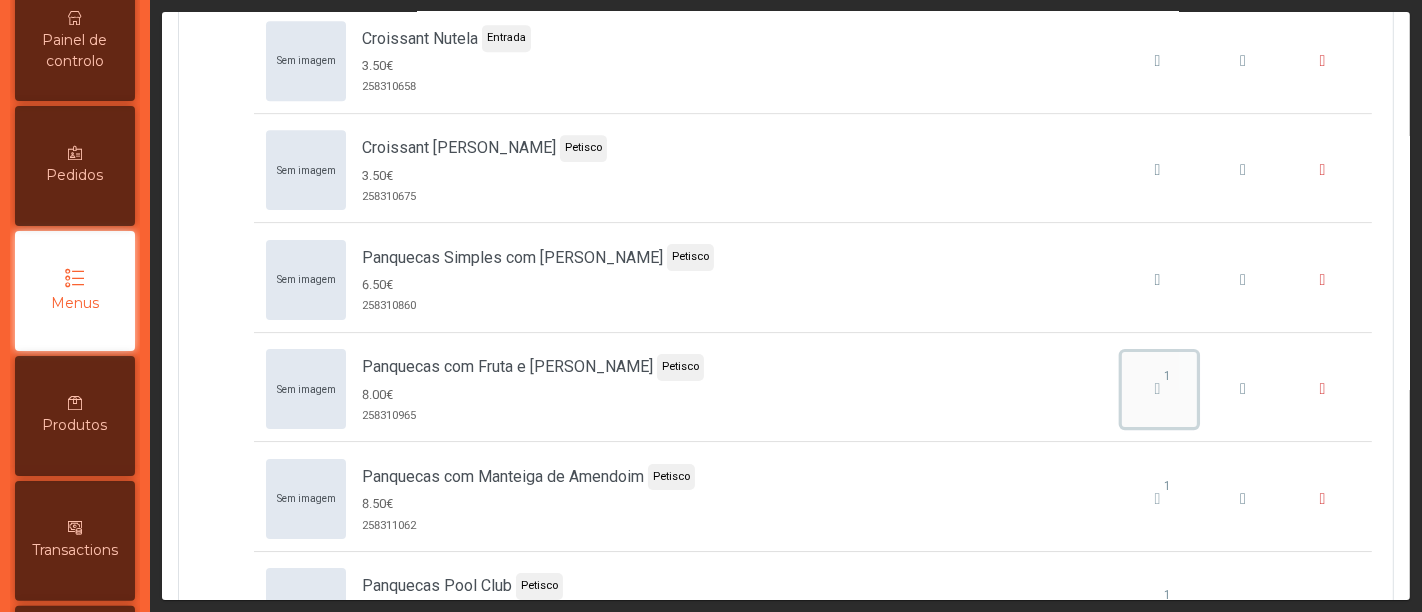 click 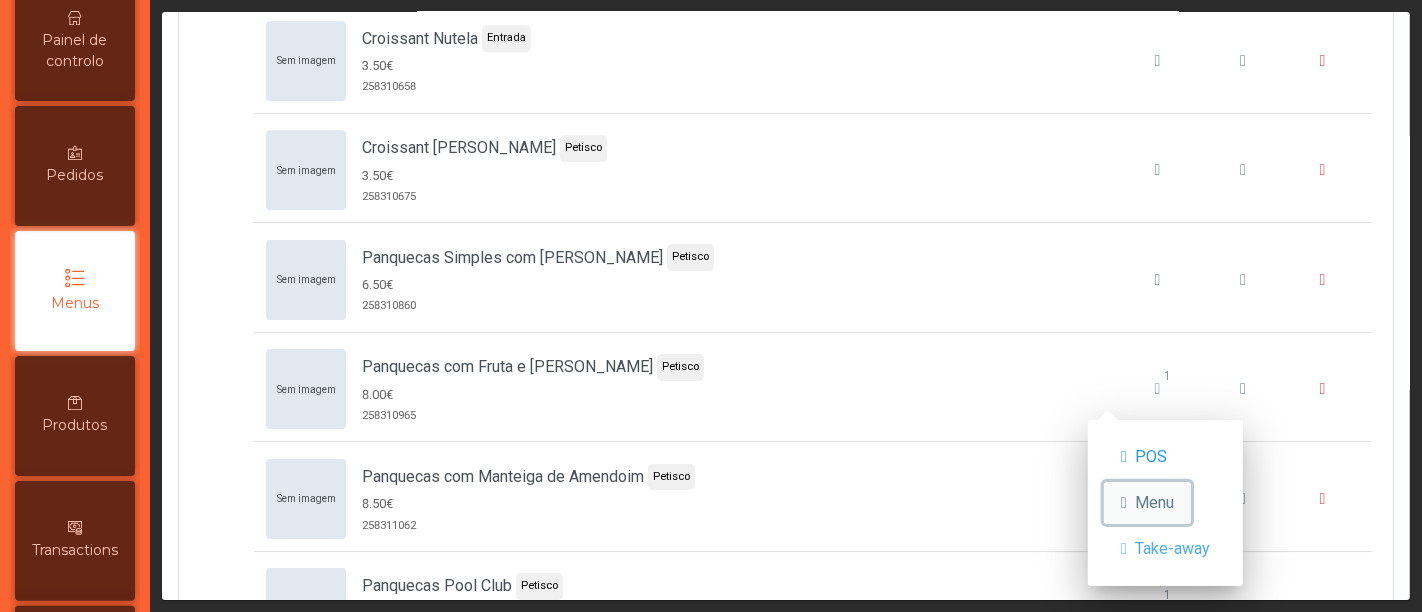 click on "Menu" at bounding box center (1154, 503) 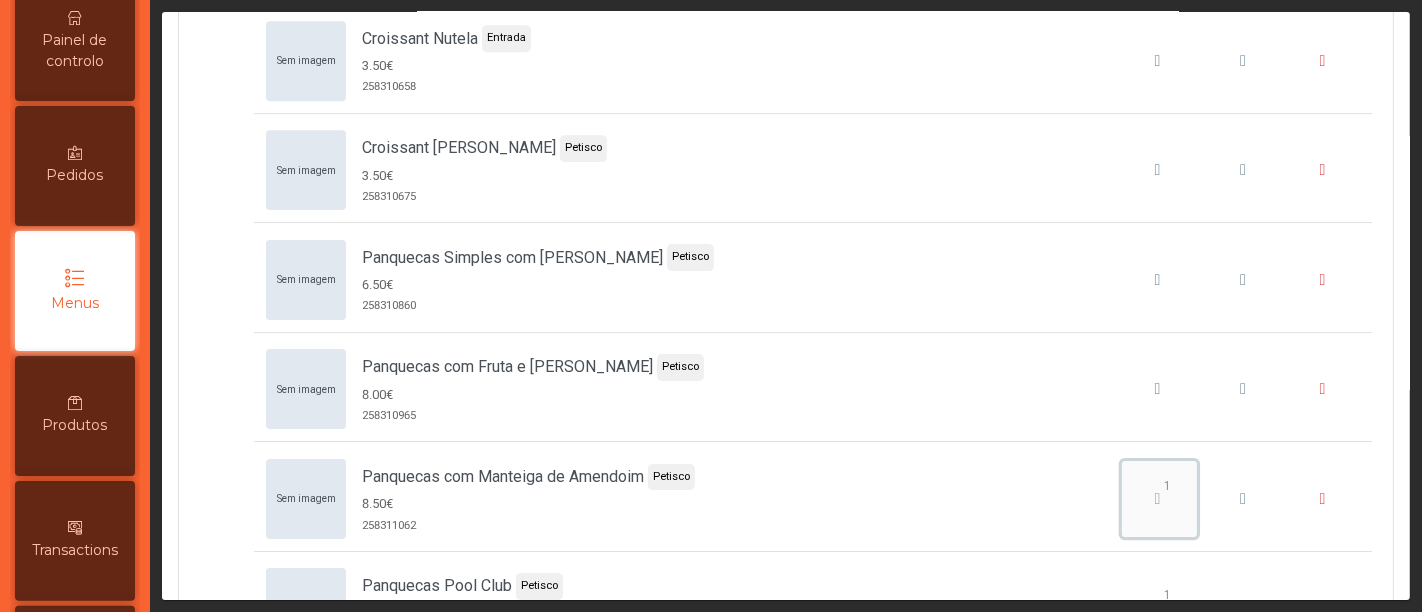 click 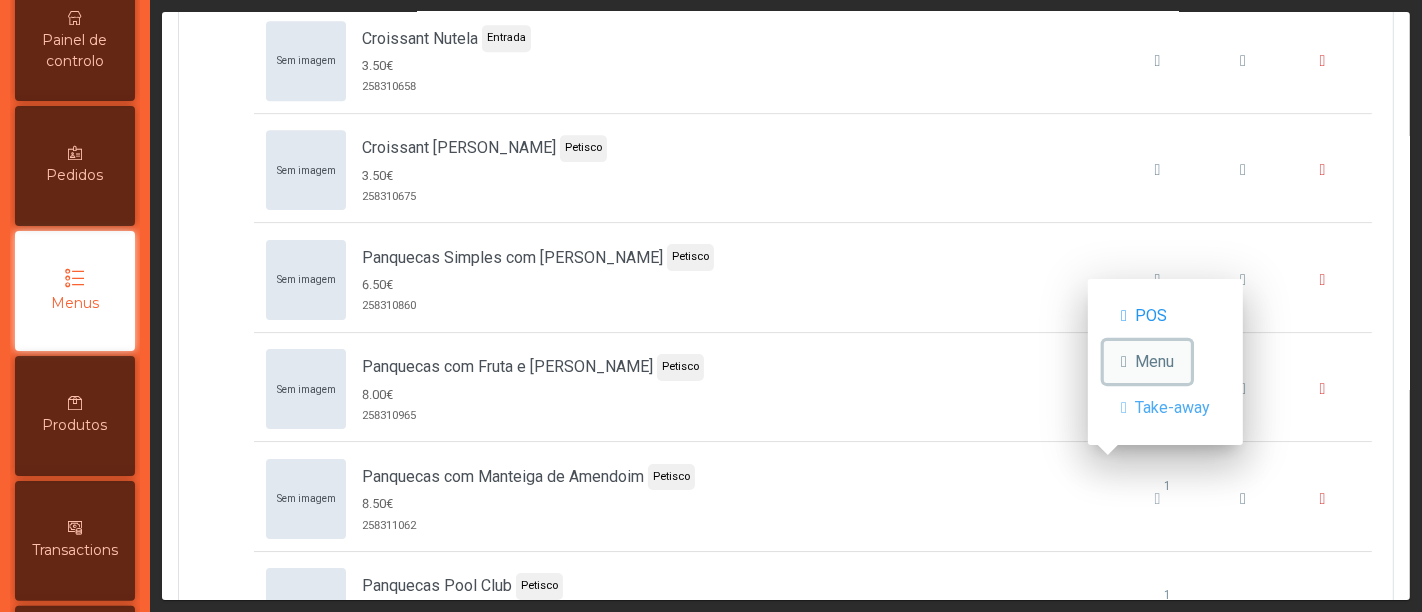 click on "Menu" at bounding box center [1154, 362] 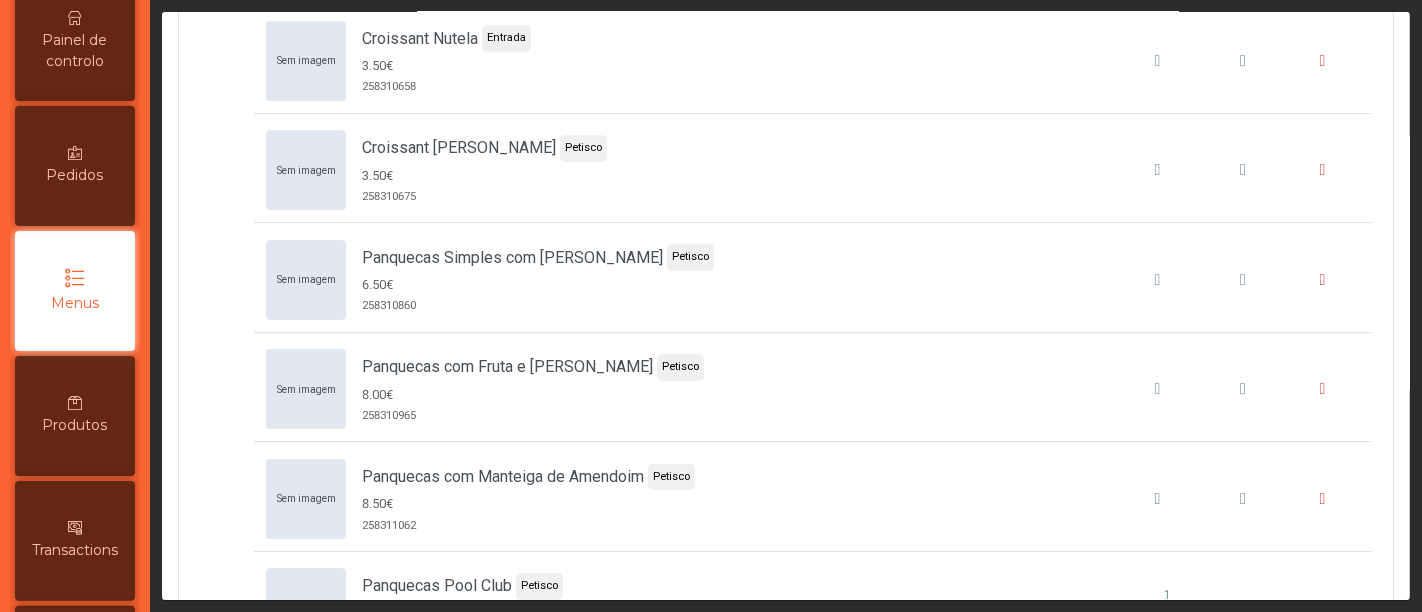 click on "Menus Ementa: Menu   Nome Euro Default Cancelar Atualizar detalhes Expandir tudo Recolher tudo Encomendar Sections Adicionar Section Entradas       Sem imagem   Sopa  Entrada  4.00€   207619678        Sem imagem   Nachos com Guacamole  Entrada  8.00€   209089583        Sem imagem   Nachos com Guacamole, Carne Picada e Queijo Cheddar  Entrada  9.50€   258308246        Sem imagem   Dose de Batatas Fritas e Maionese de Alho  Entrada  Dose de Batatas Fritas   7.00€   208907016        Sem imagem   Dose de Batatas Fritas com Bacon e Queijo Cheddar  Entrada  8.90€   258308497        Sem imagem   [MEDICAL_DATA] Pau de Novilho  Entrada  14.50€   258308675        Hamburgueres e Cachorros       Sem imagem   Hambúrguer Clássico  Prato principal  8.50€   208710083        Sem imagem   Hambúrguer Queijo & Bacon  Prato principal  9.50€   258308893        Sem imagem   Hambúrguer Gourmet  [GEOGRAPHIC_DATA] principal  12.50€   208931906        Sem imagem   Hamburguer Duplo  Prato principal" 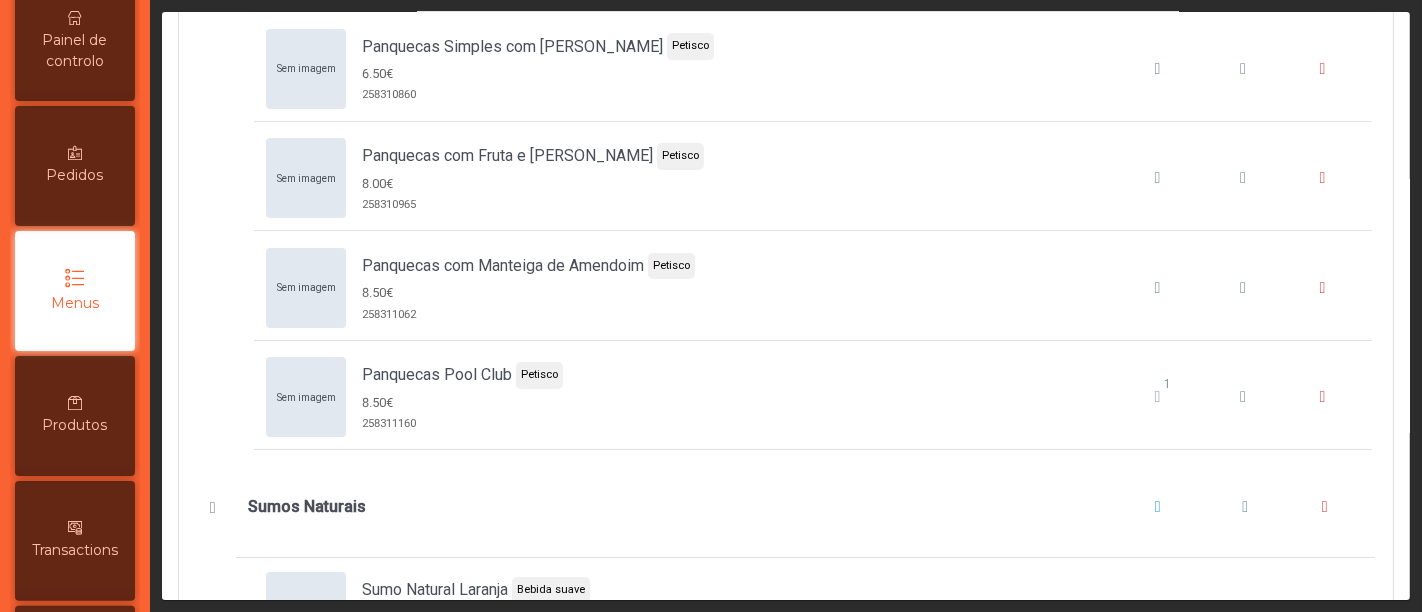 scroll, scrollTop: 5688, scrollLeft: 0, axis: vertical 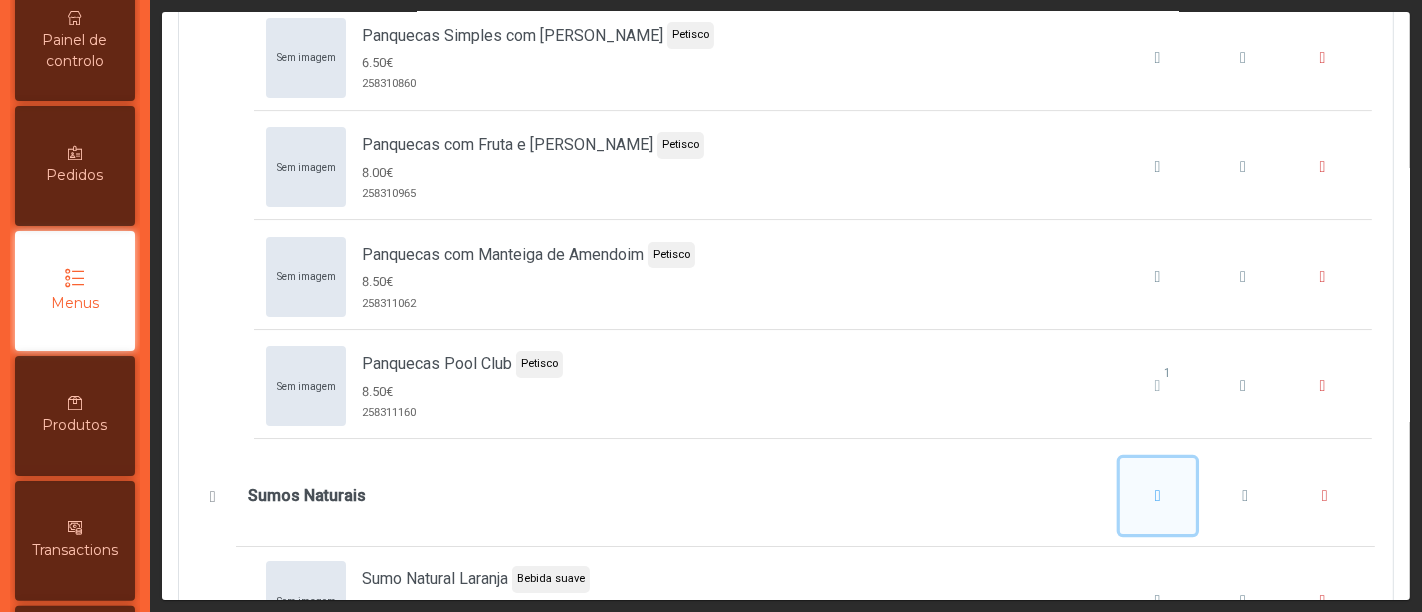 click 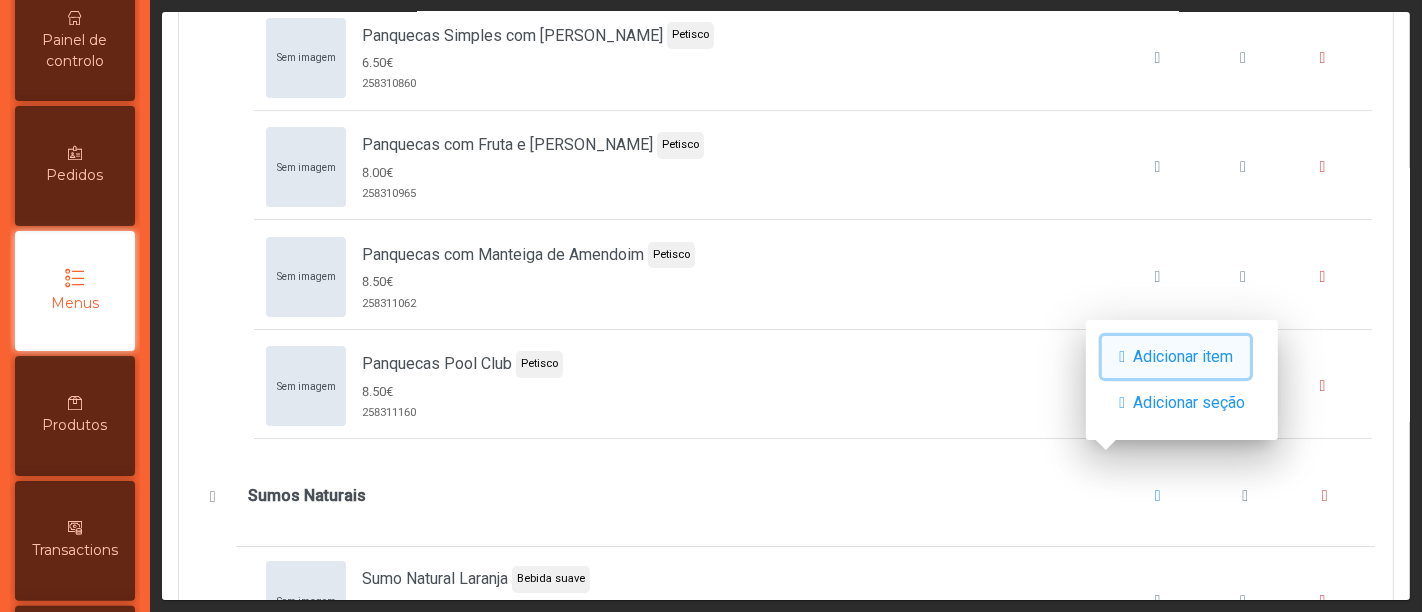 click on "Adicionar item" at bounding box center [1183, 357] 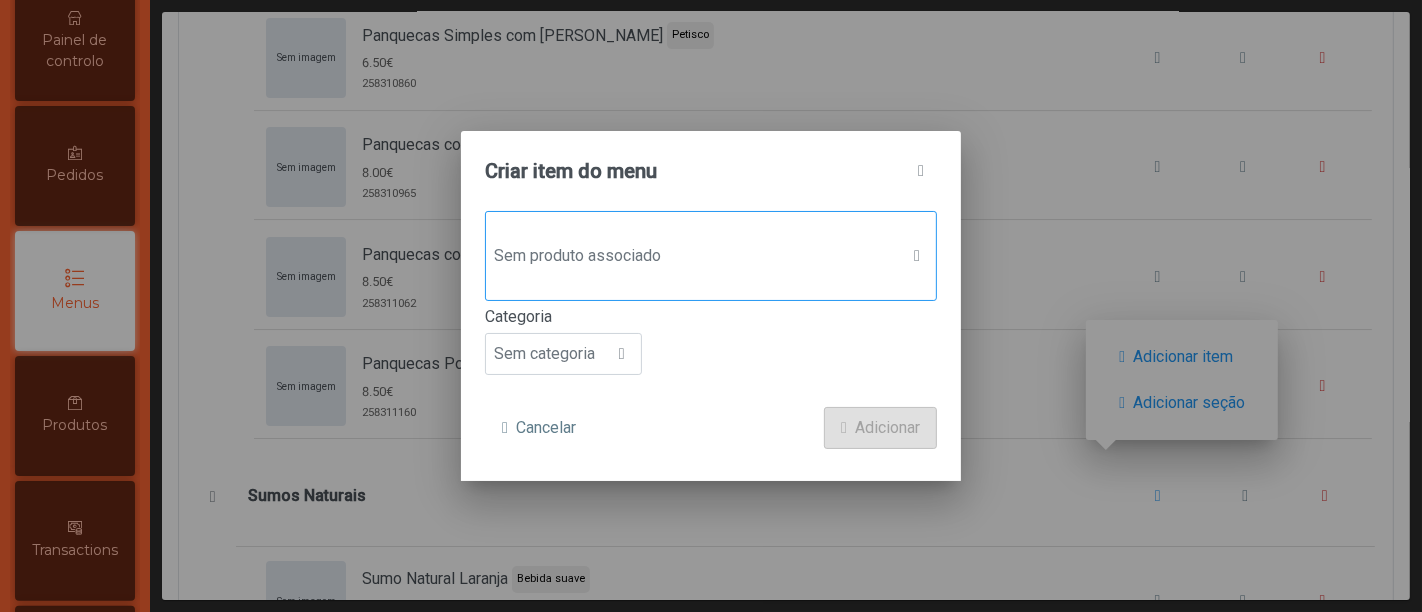 click on "Sem produto associado" 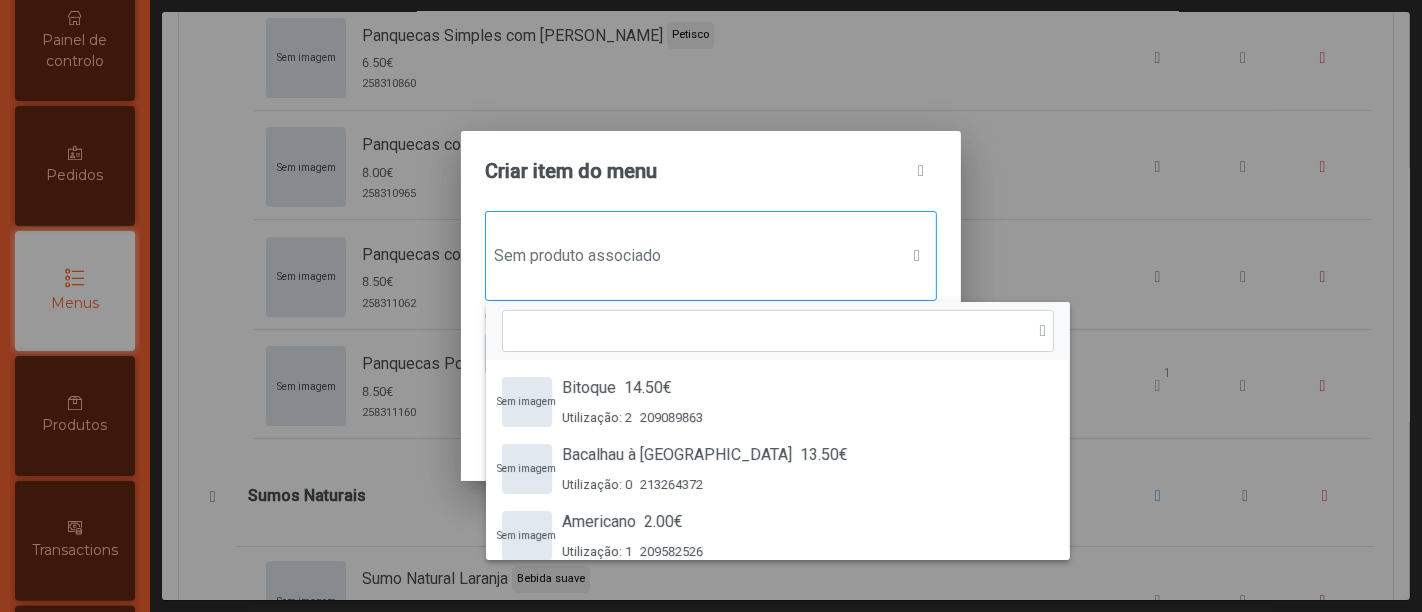 scroll, scrollTop: 14, scrollLeft: 102, axis: both 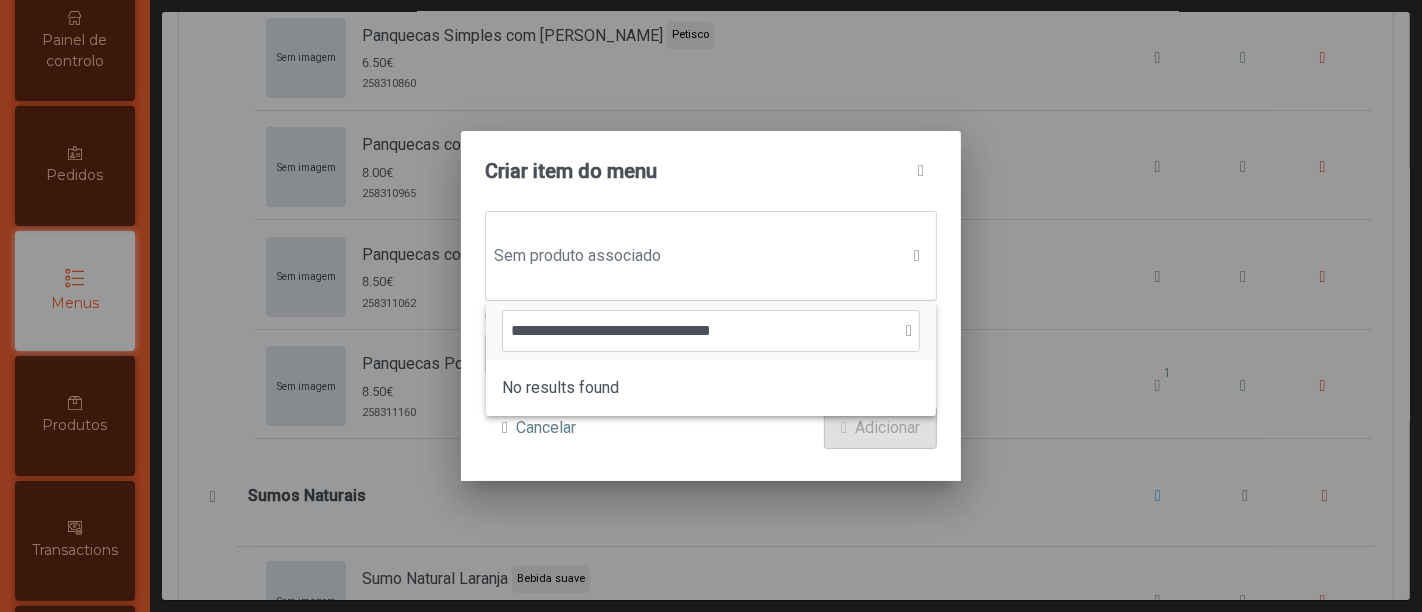 type on "**********" 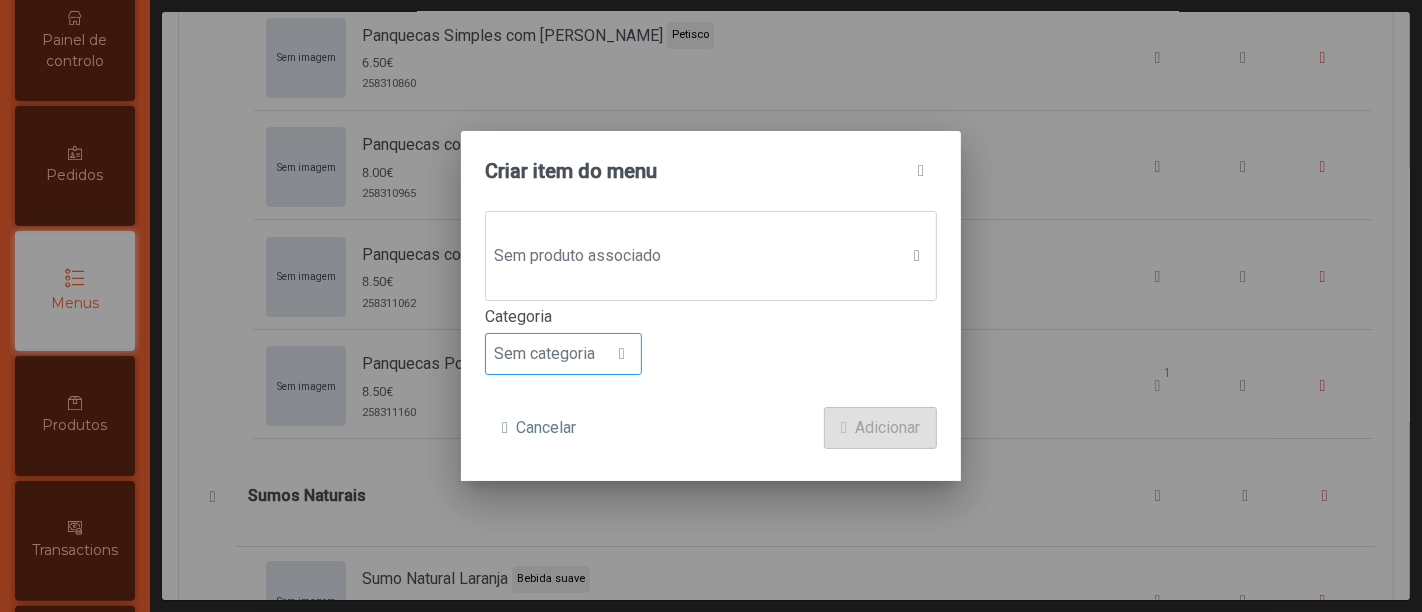 click 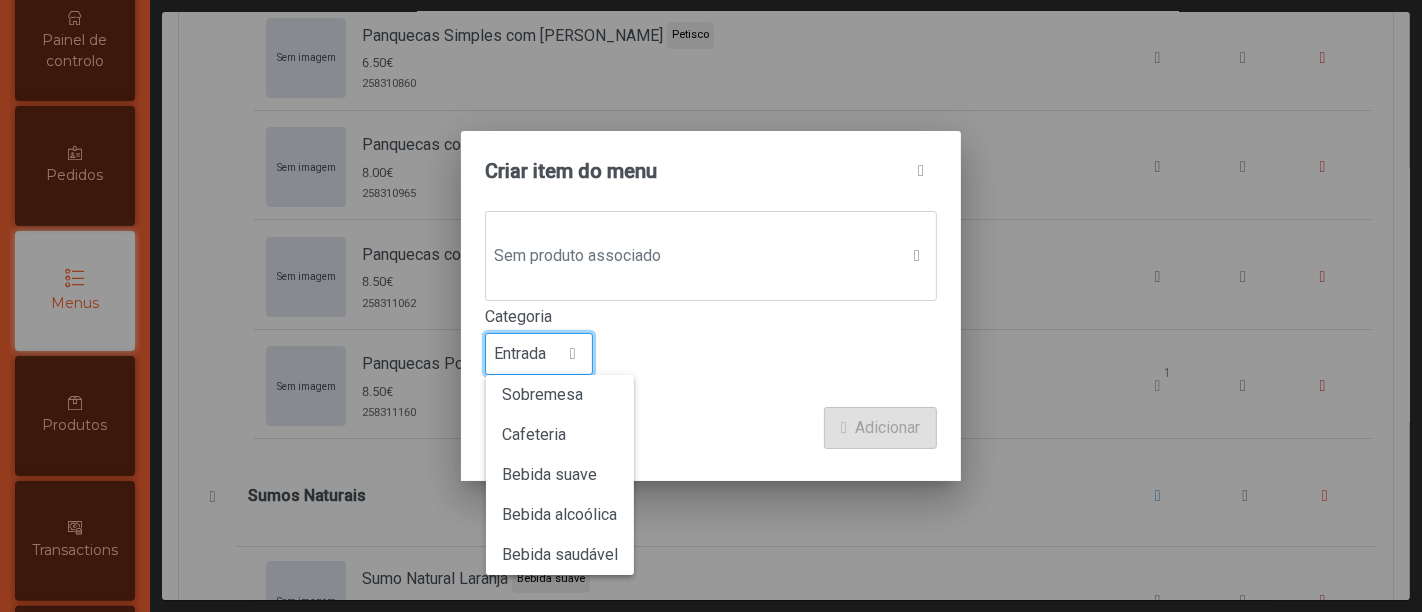 scroll, scrollTop: 8, scrollLeft: 0, axis: vertical 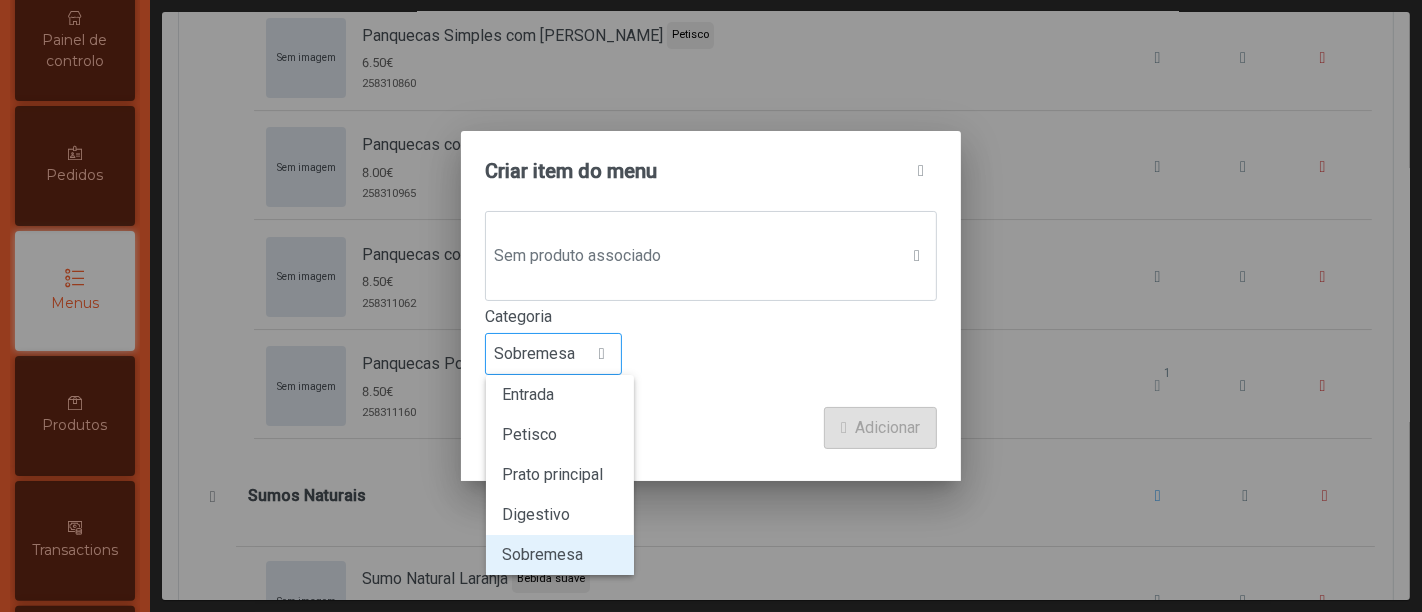 click on "Sobremesa" 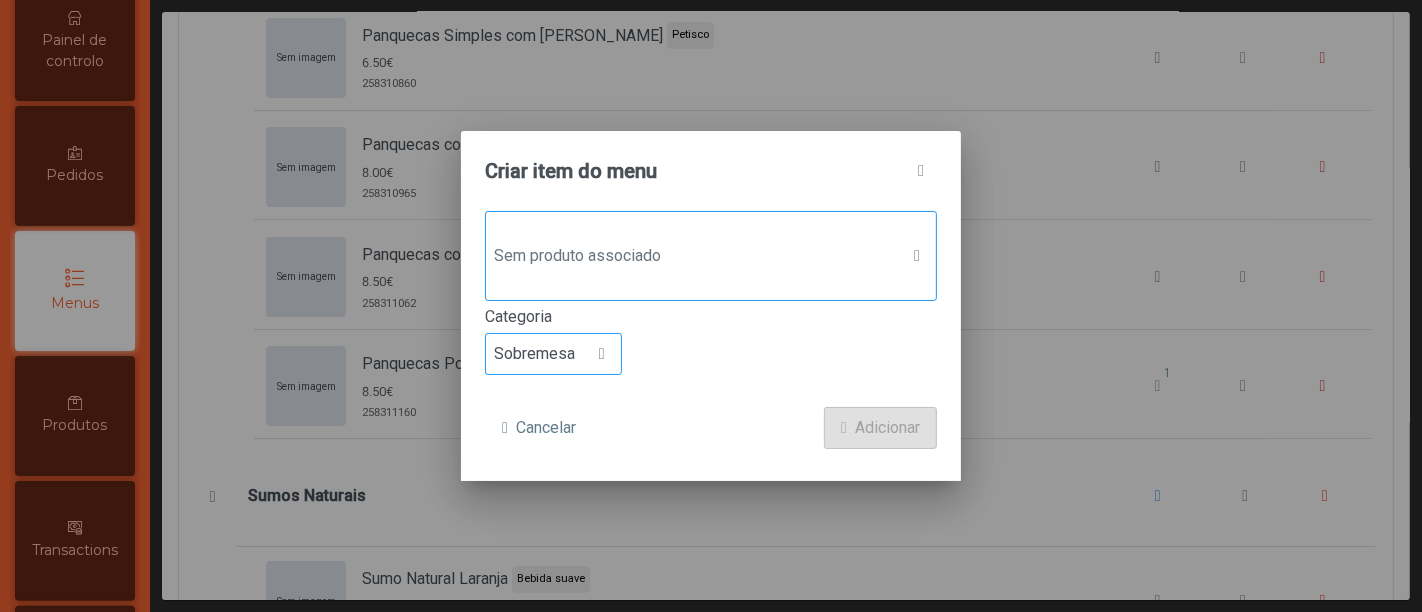 click 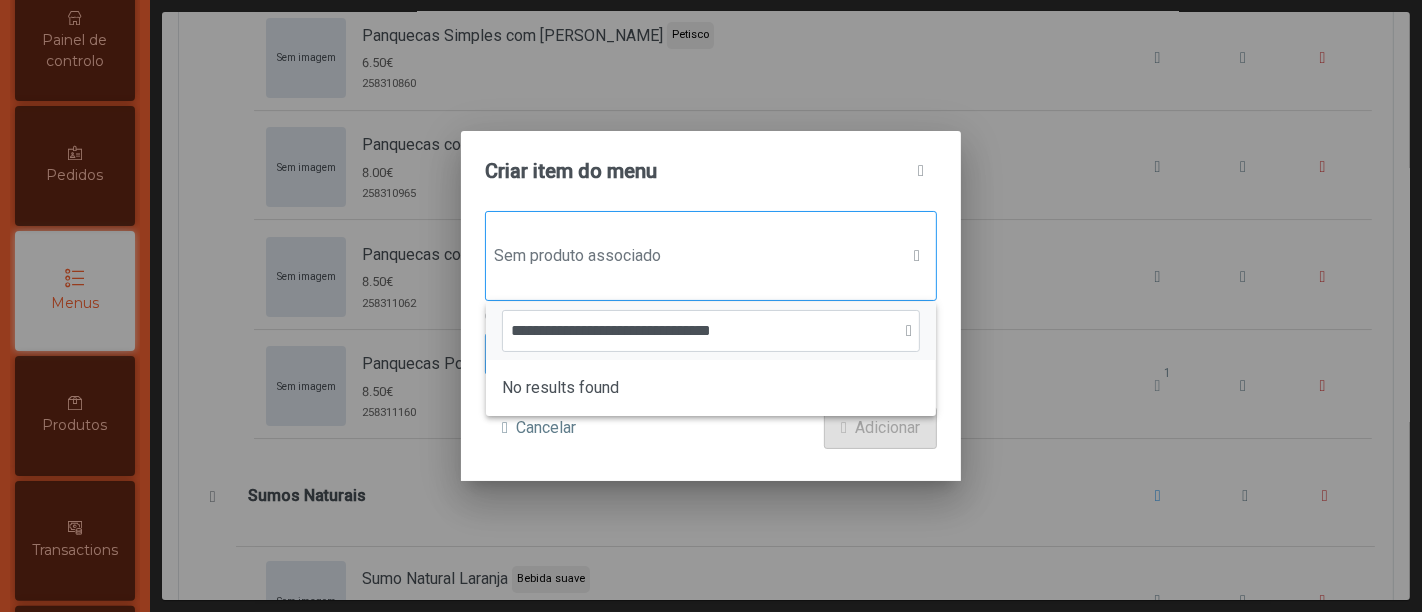click 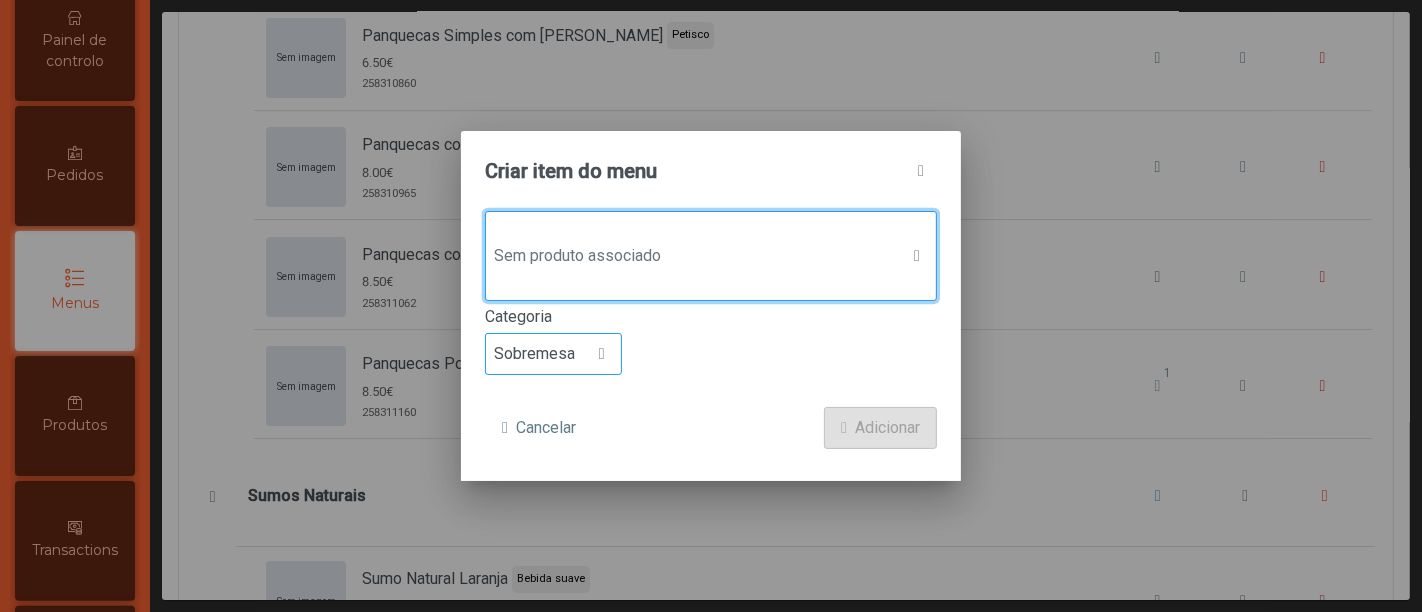 click 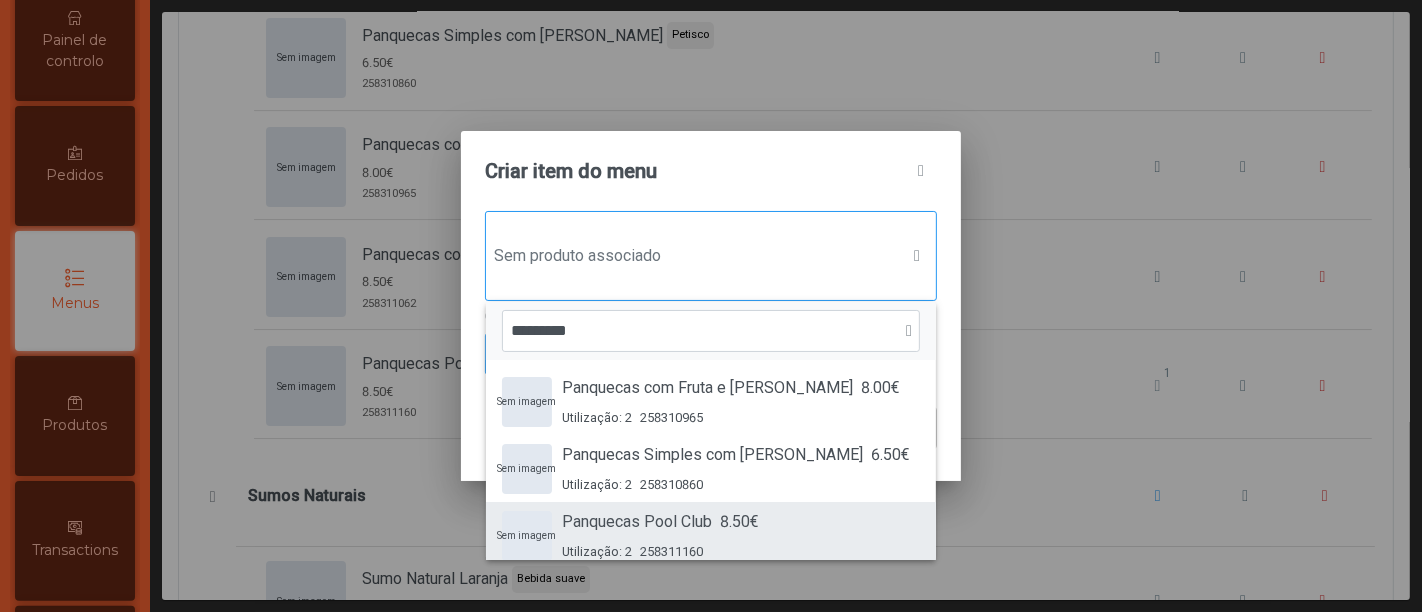 type on "*********" 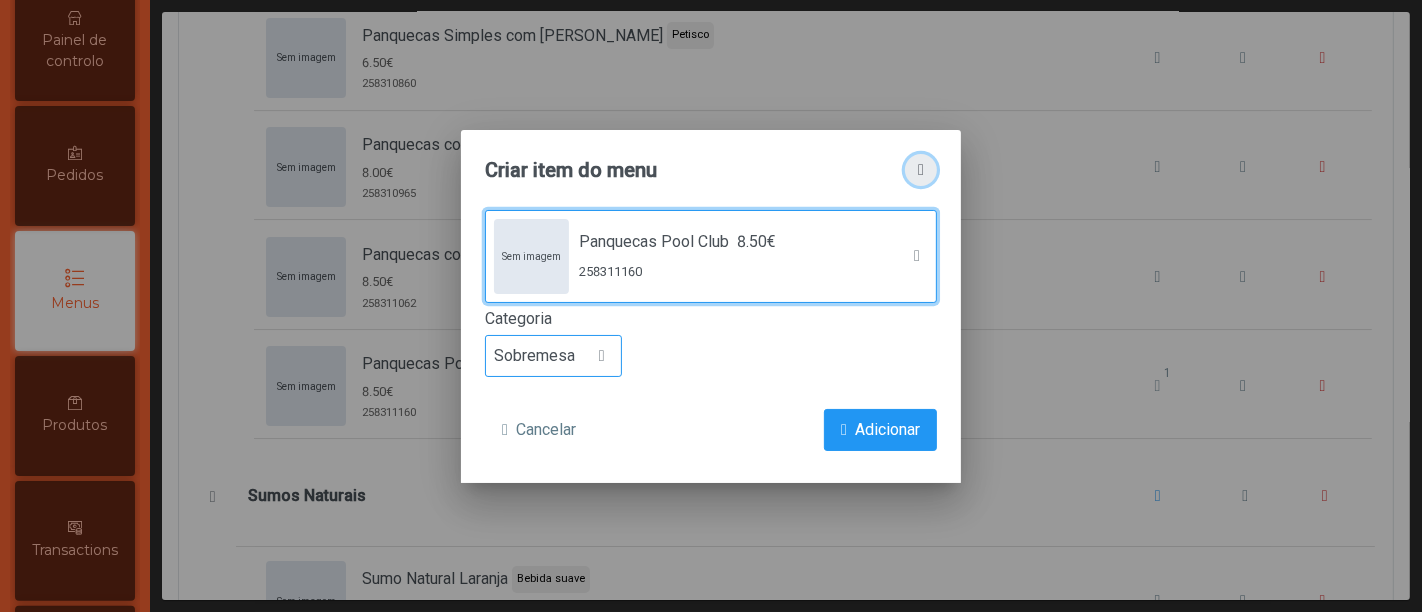 click 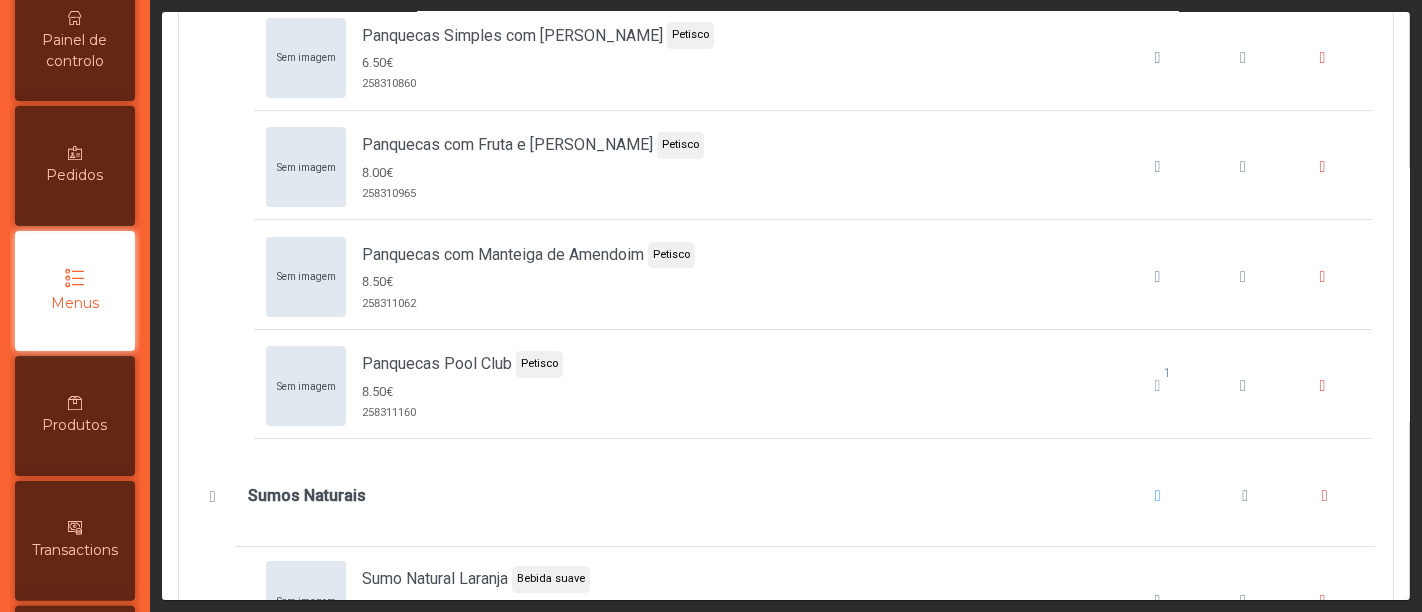 click on "Pedidos" at bounding box center (75, 166) 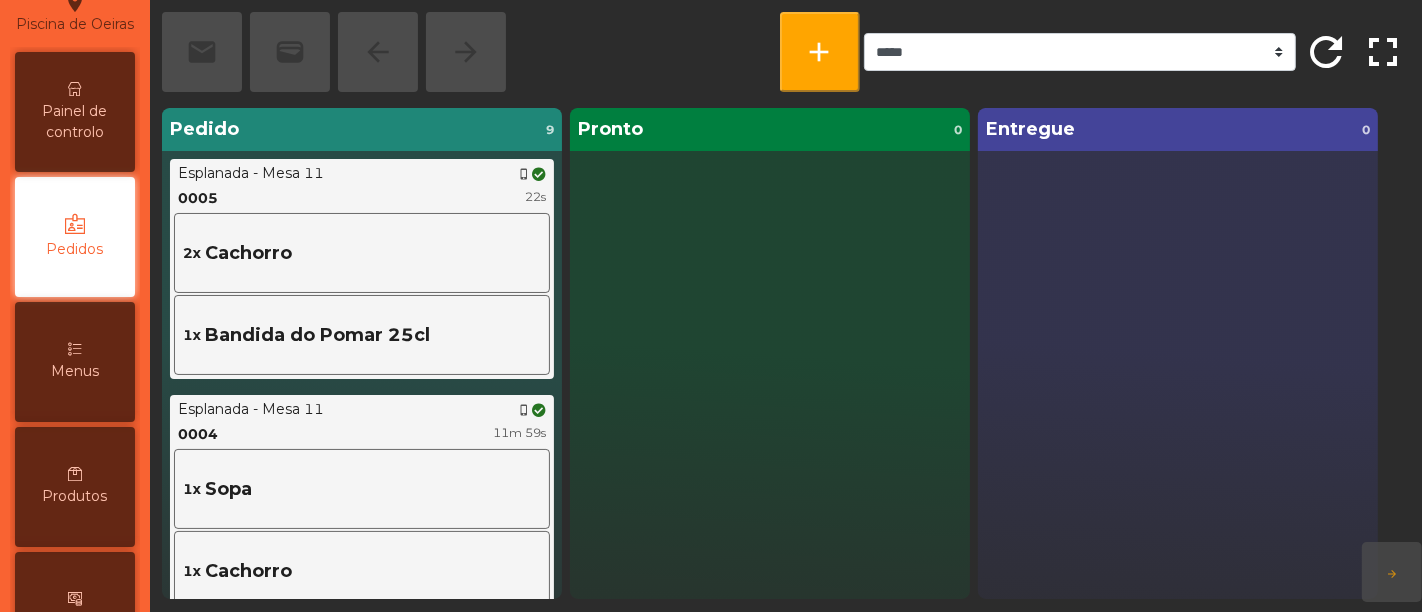 scroll, scrollTop: 83, scrollLeft: 0, axis: vertical 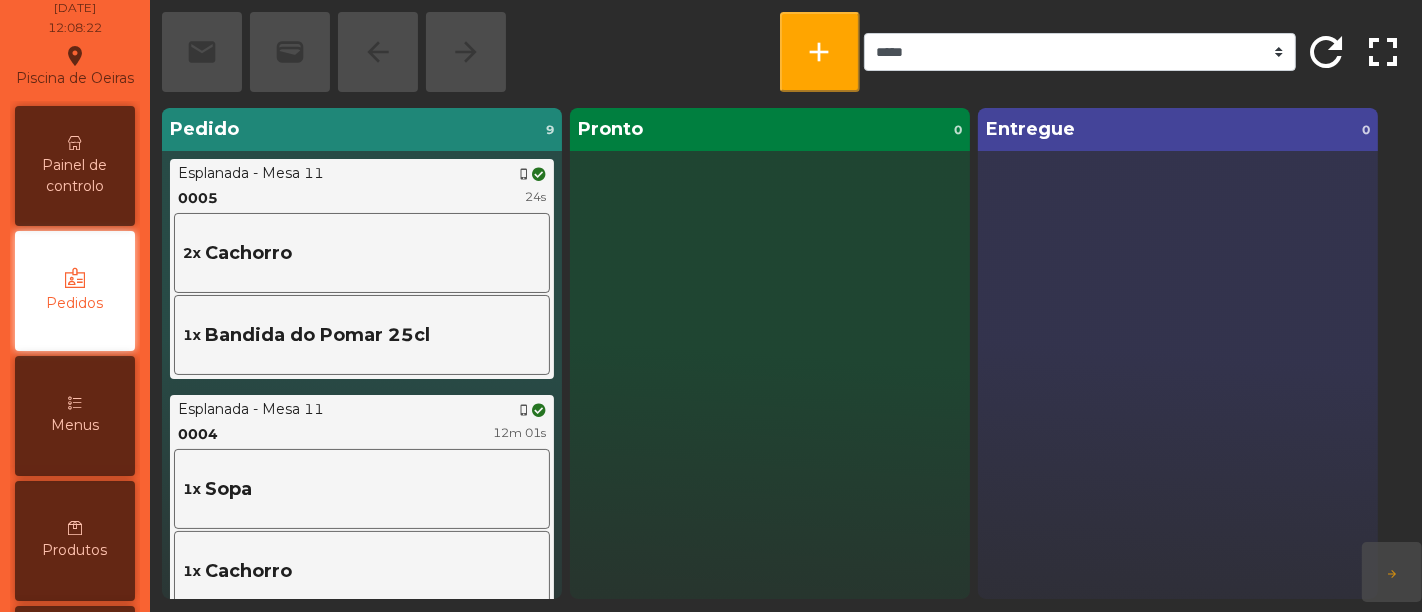 click on "Piscina de [GEOGRAPHIC_DATA]  location_on" 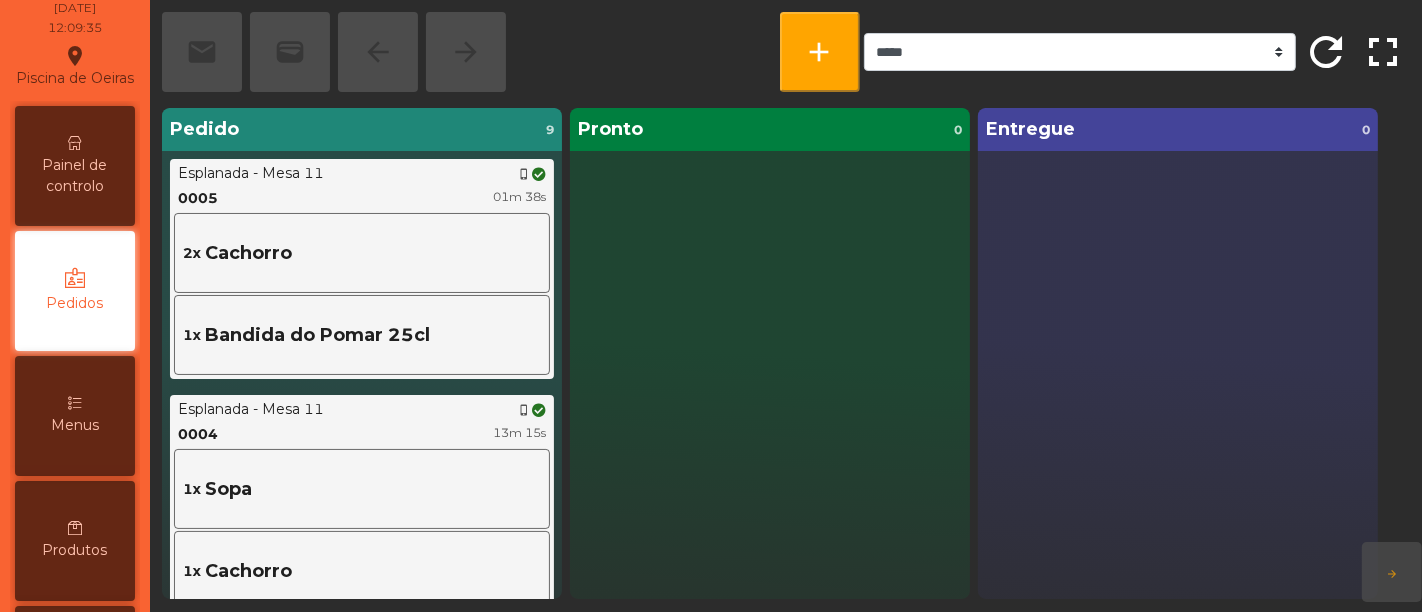 click on "Pedidos" at bounding box center (75, 303) 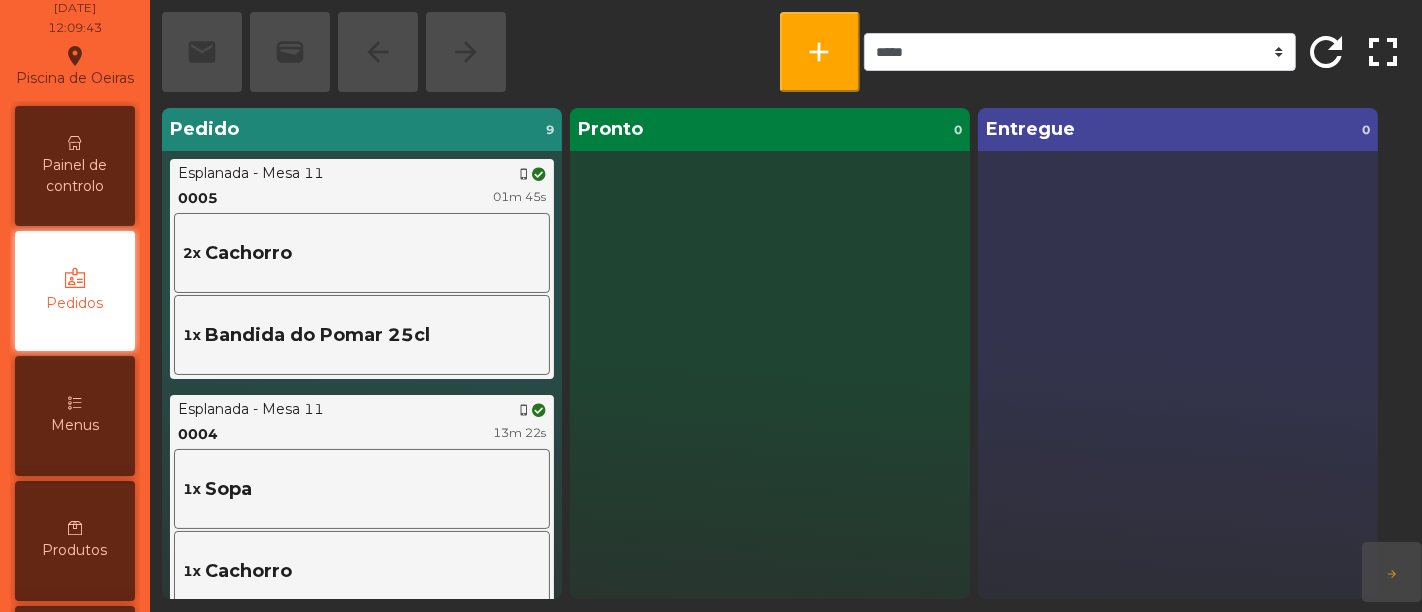 click on "Painel de controlo" at bounding box center [75, 166] 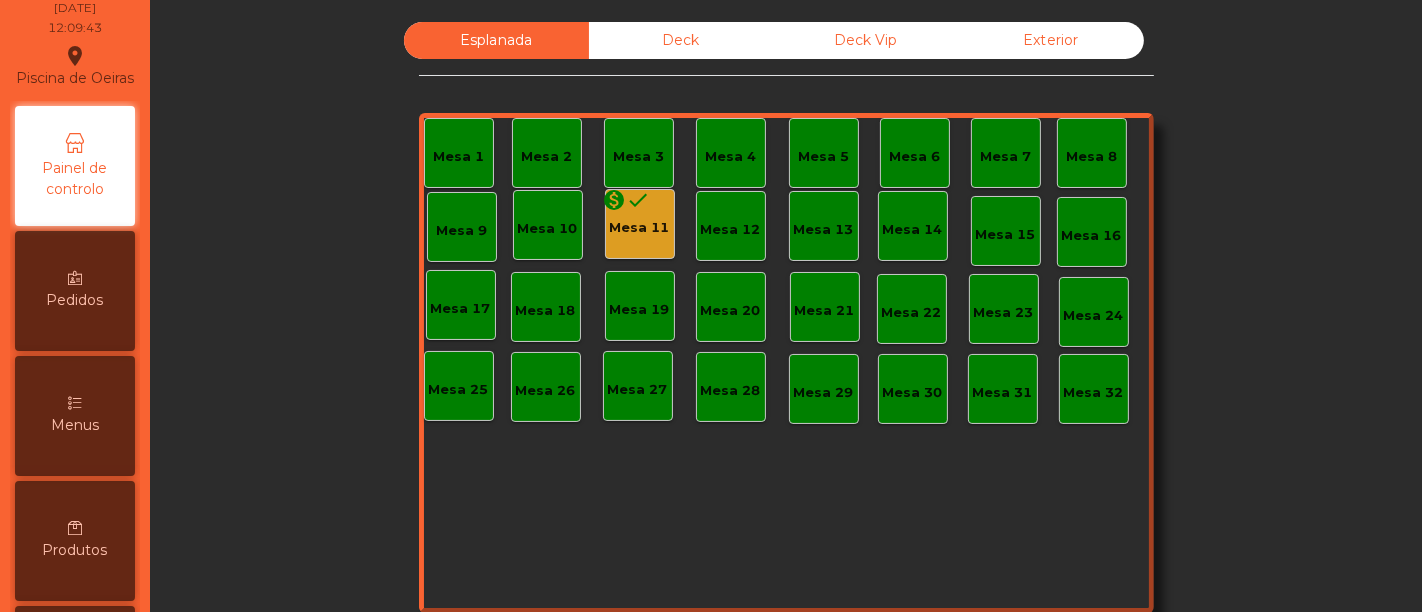 scroll, scrollTop: 20, scrollLeft: 0, axis: vertical 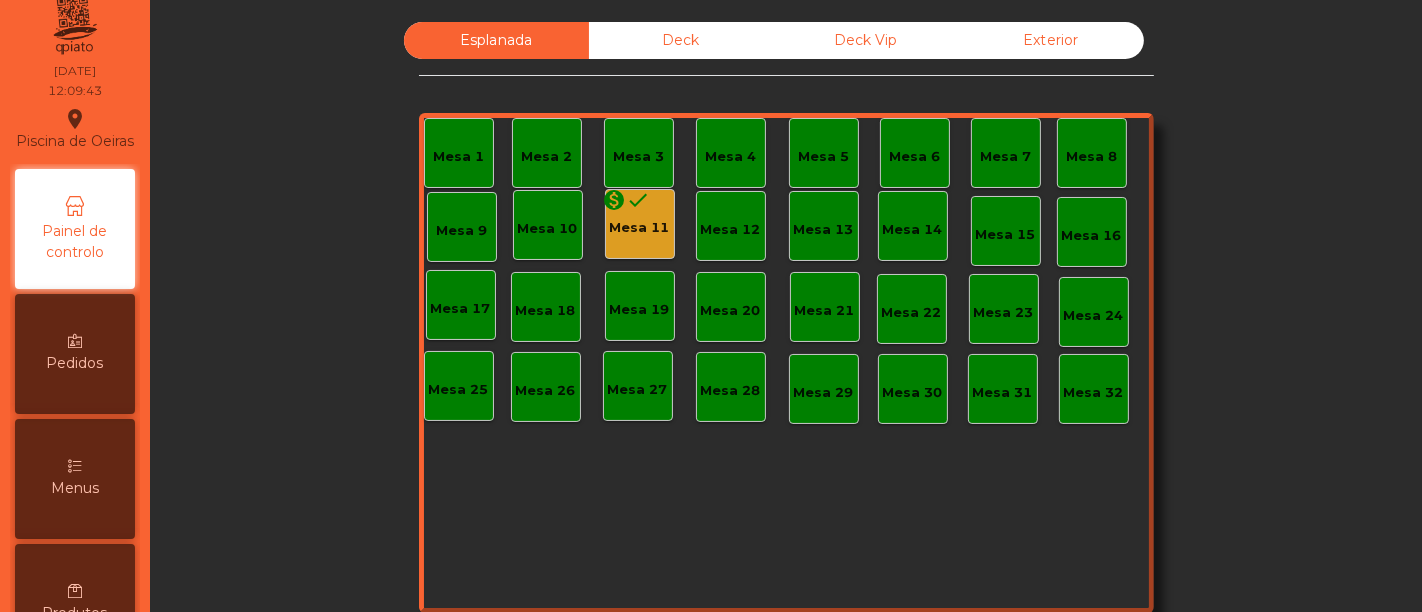 click on "Piscina de Oeiras  location_on  [DATE]   12:09:43   Painel de controlo   Pedidos   Menus   Produtos   Transactions  request_page  Faturação  exit_to_app  Sair" 